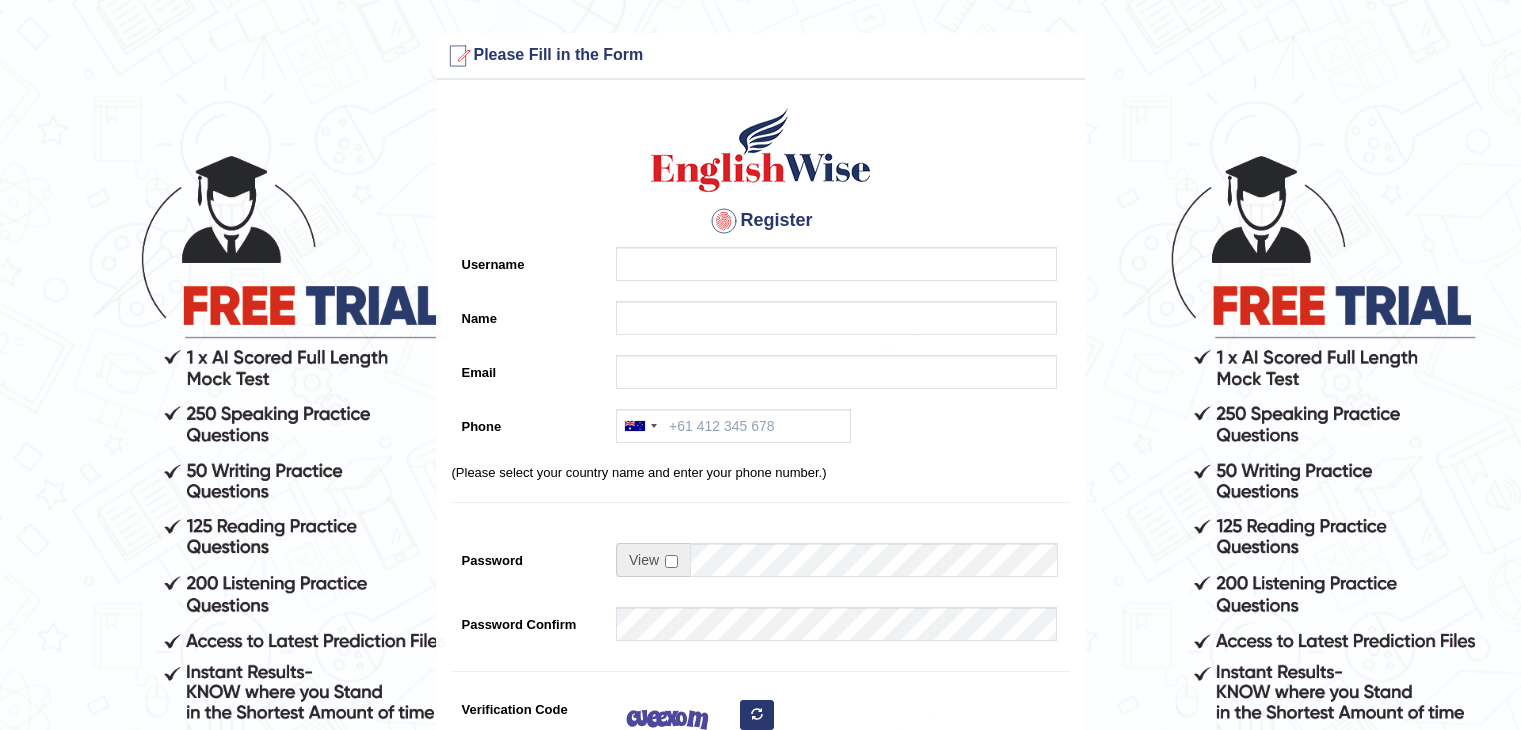 scroll, scrollTop: 200, scrollLeft: 0, axis: vertical 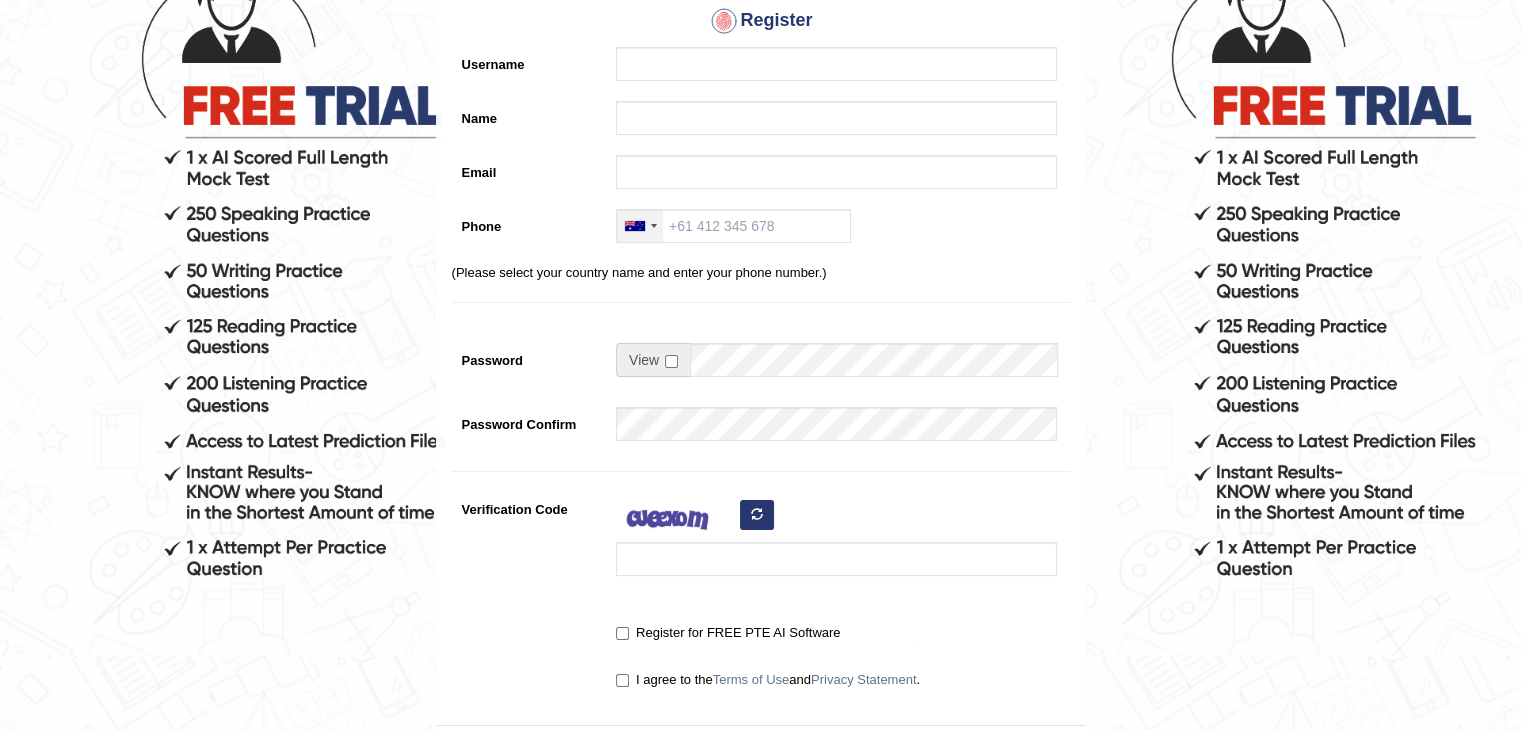 click at bounding box center (640, 226) 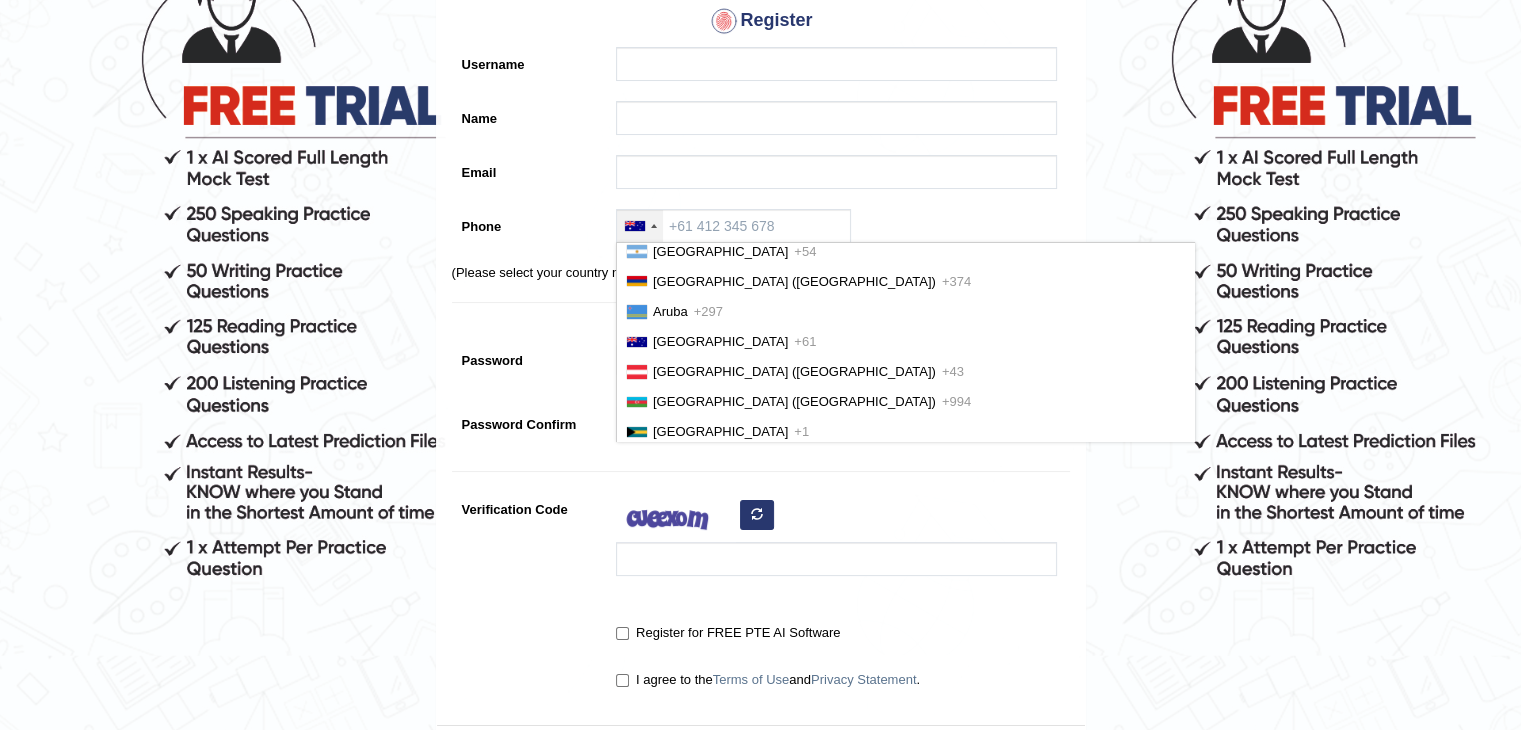 scroll, scrollTop: 600, scrollLeft: 0, axis: vertical 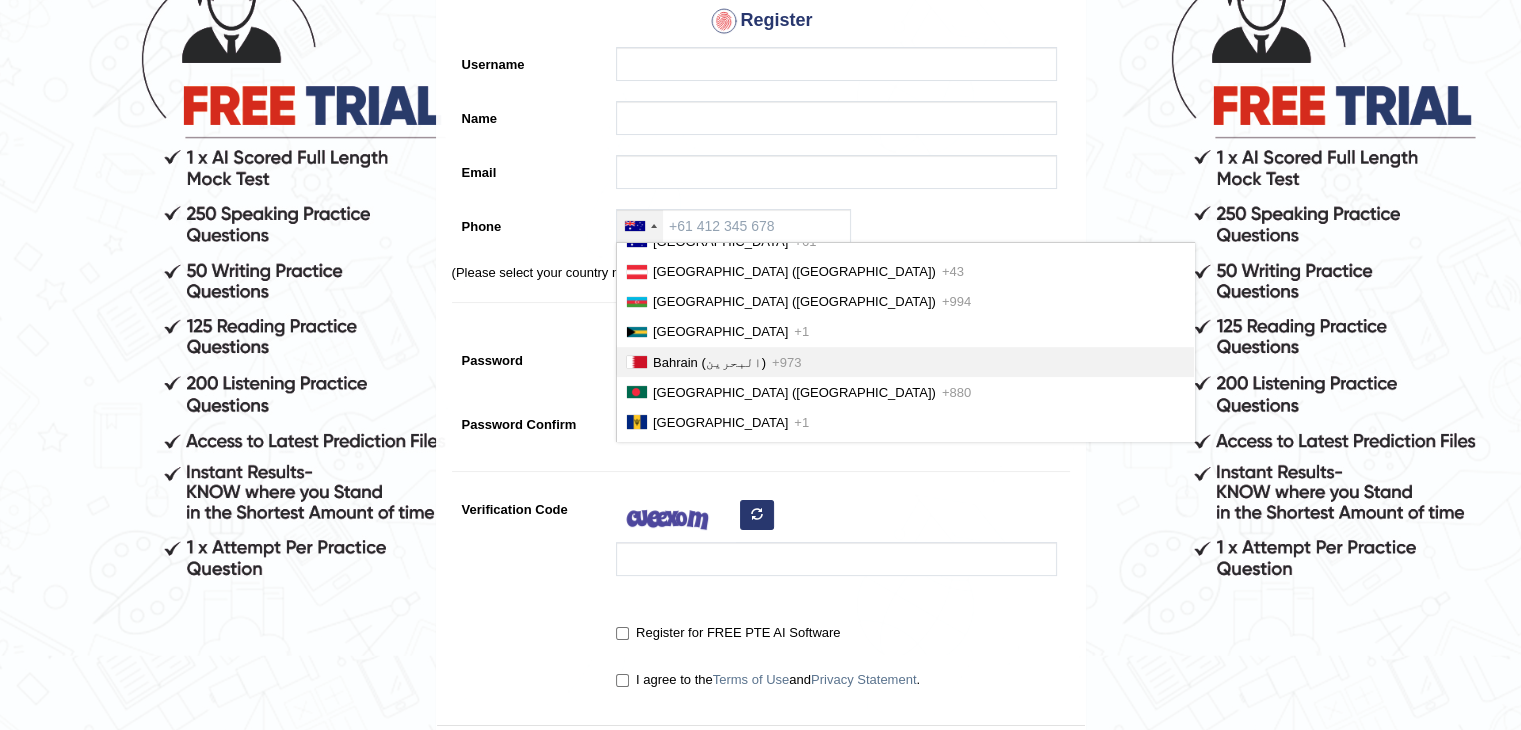 click on "Bahrain (‫البحرين‬‎)" at bounding box center (709, 362) 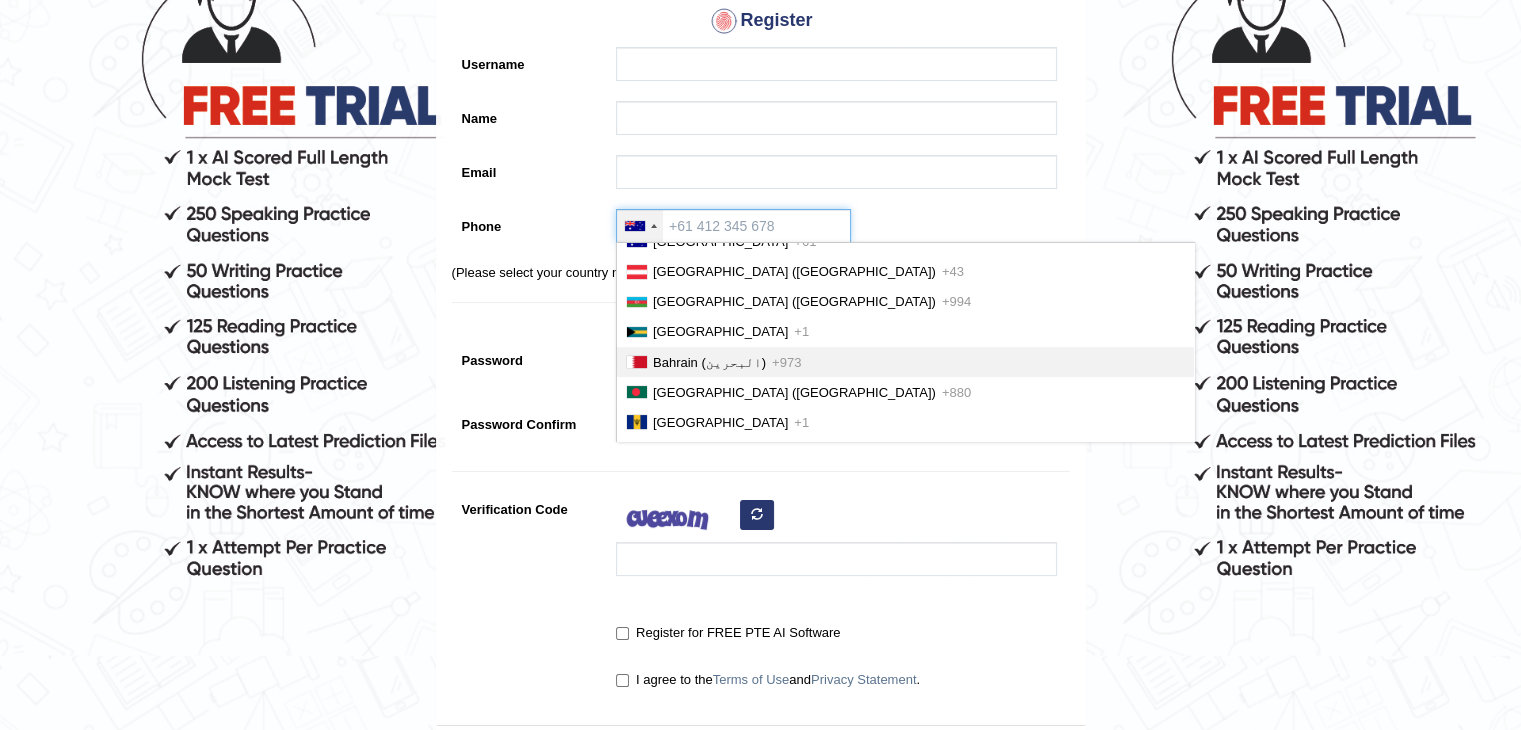 type on "+973" 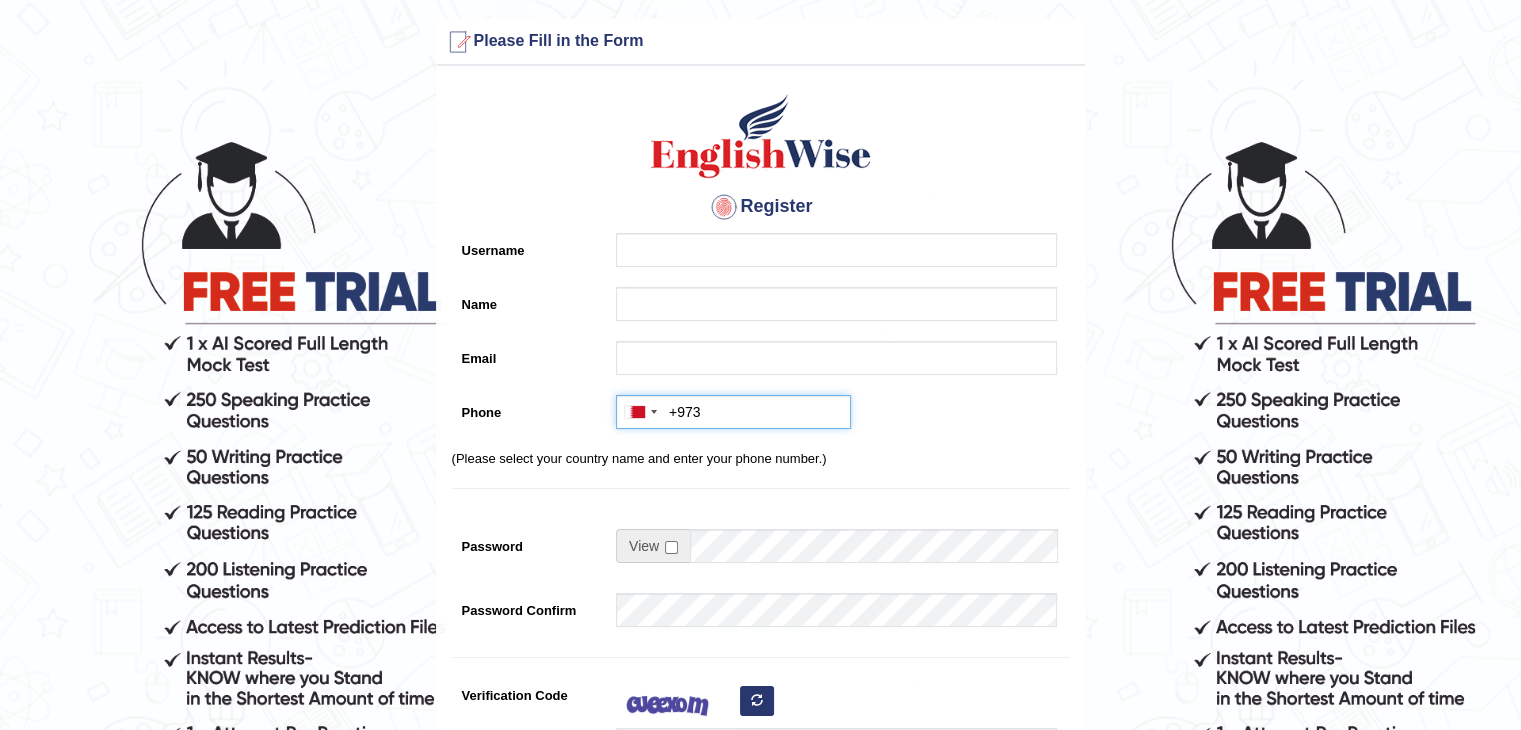 scroll, scrollTop: 0, scrollLeft: 0, axis: both 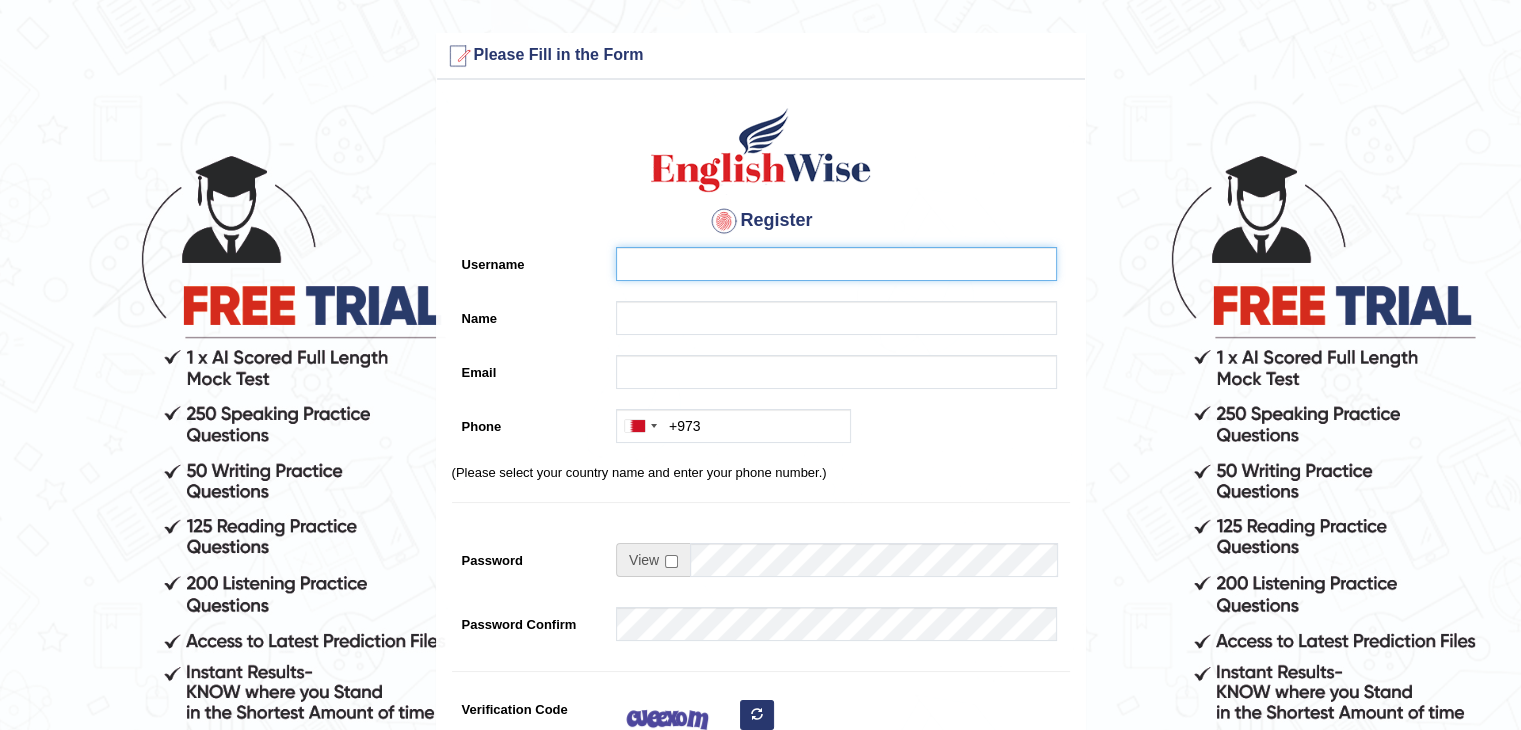 type 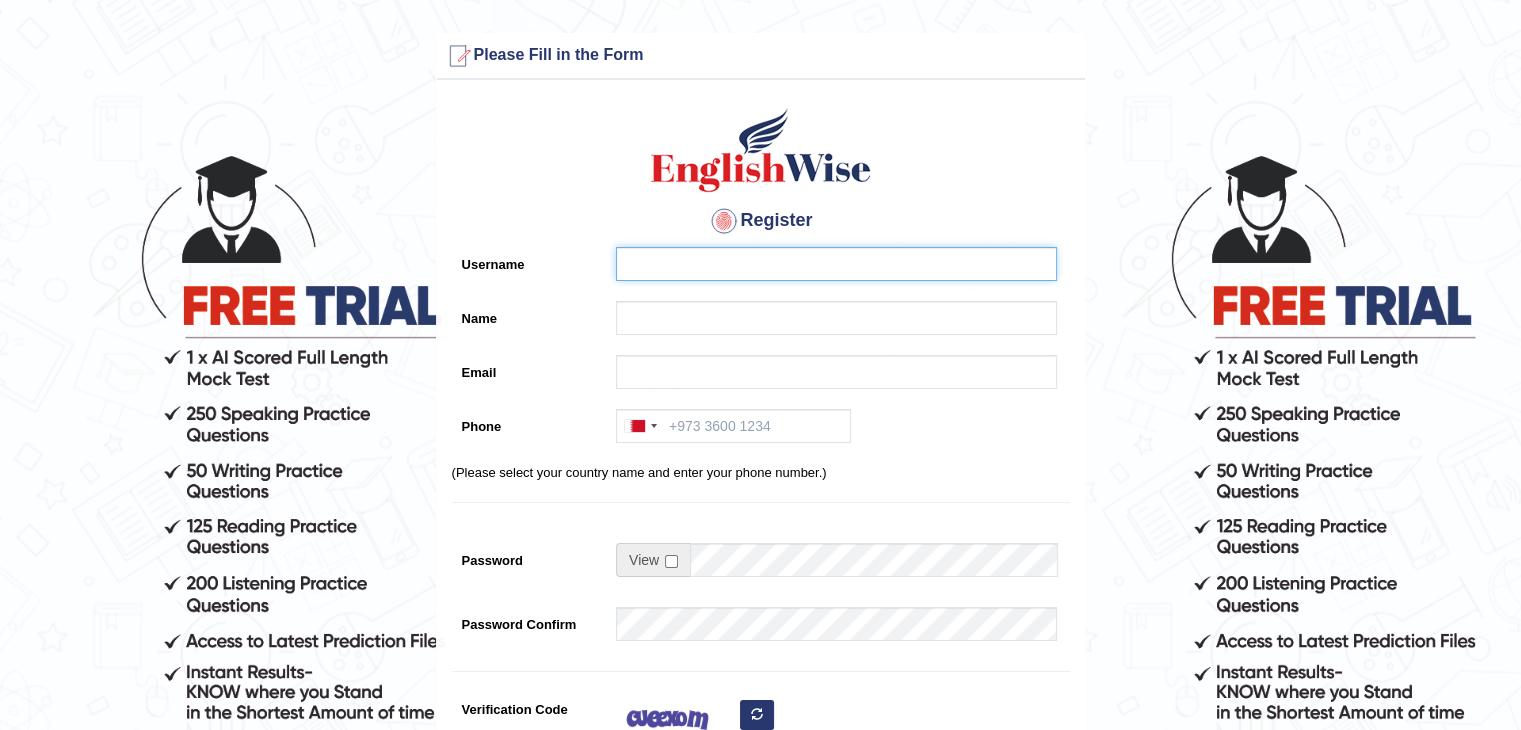 click on "Username" at bounding box center [836, 264] 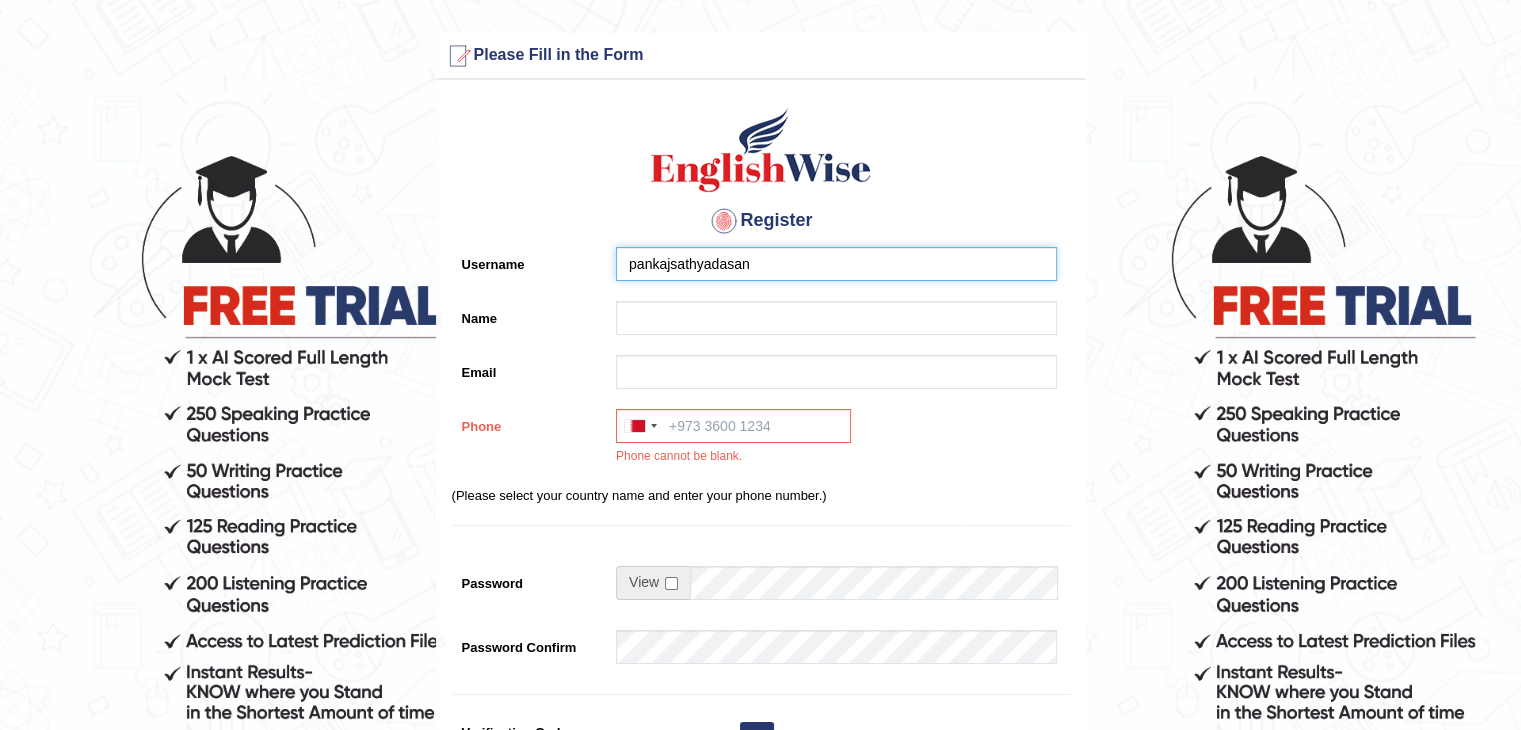 type on "pankajsathyadasan" 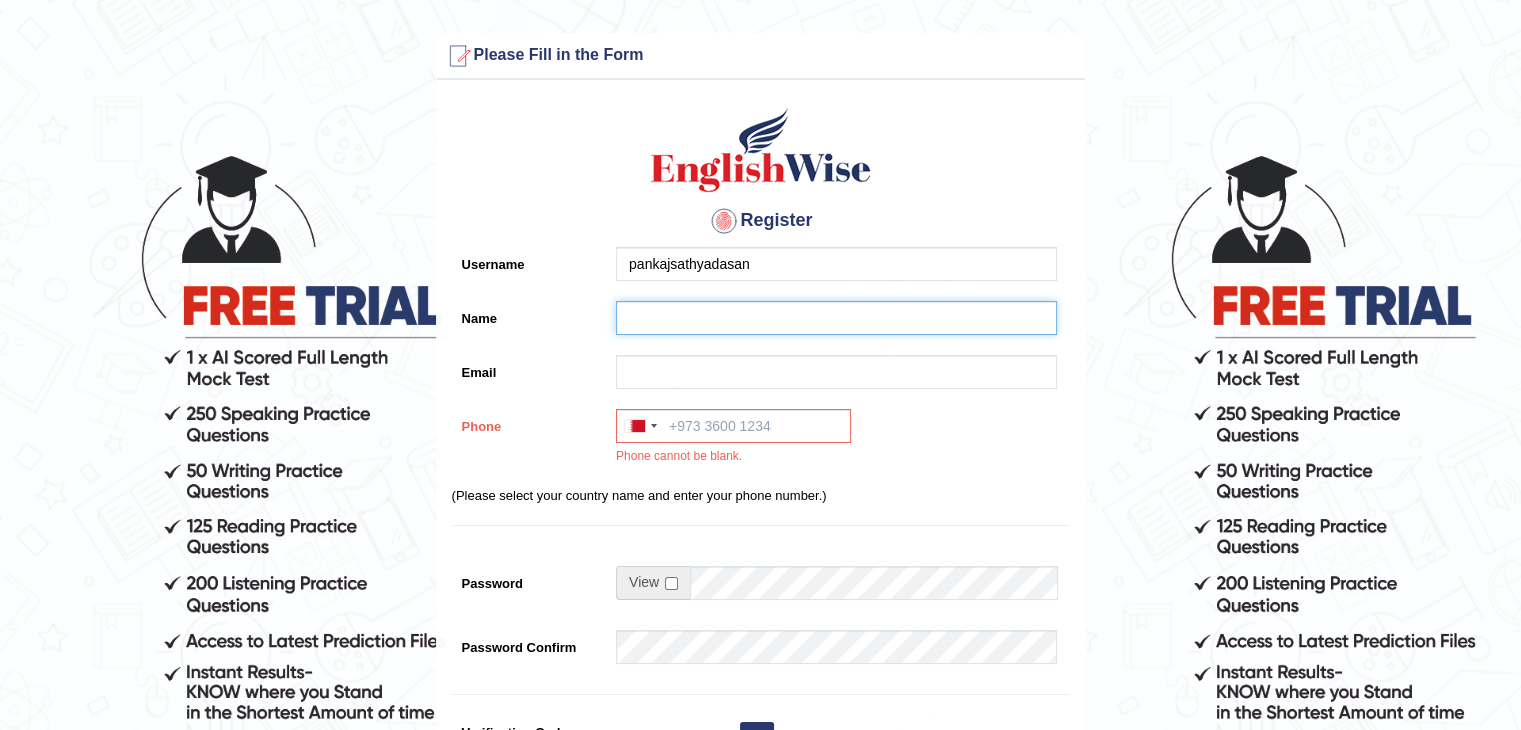 click on "Name" at bounding box center (836, 318) 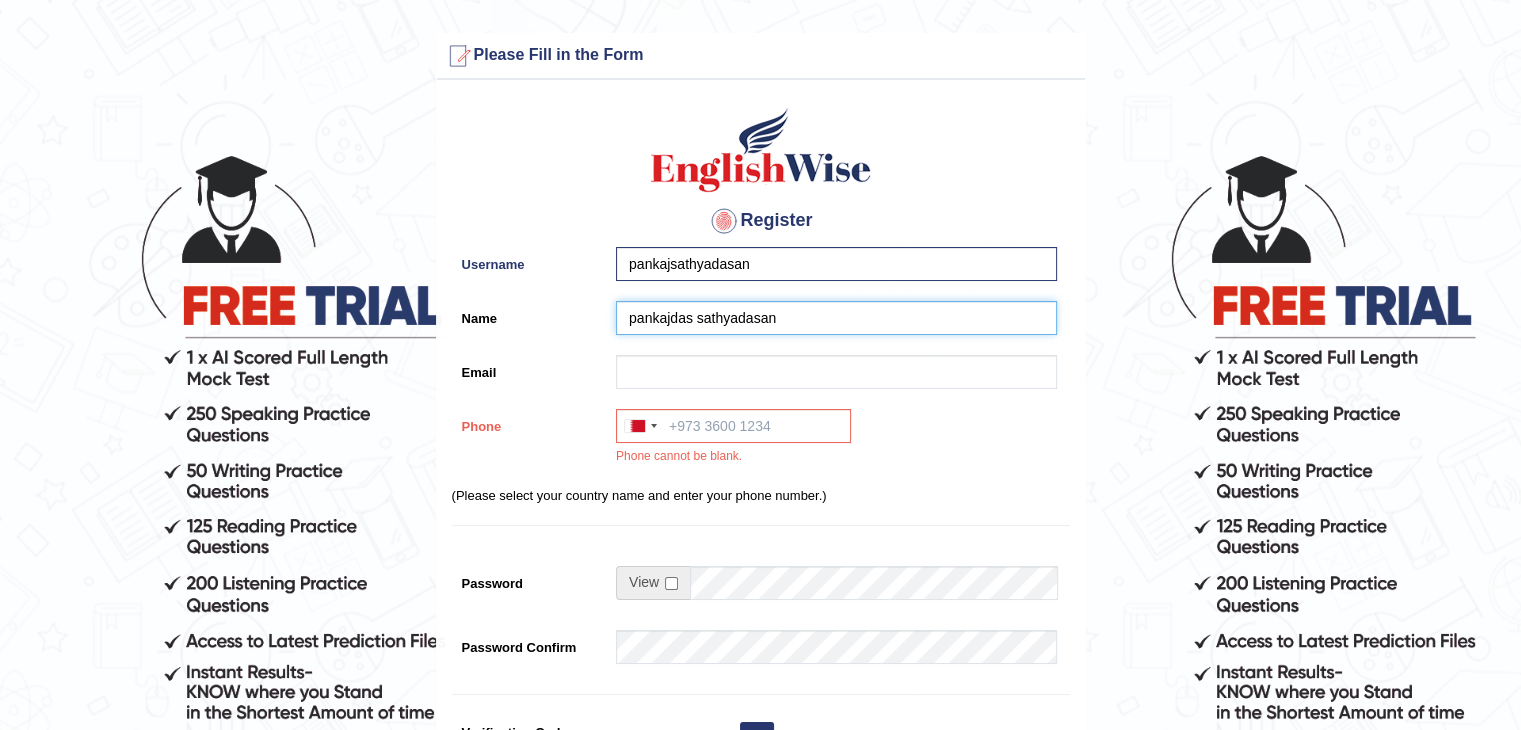 type on "pankajdas sathyadasan" 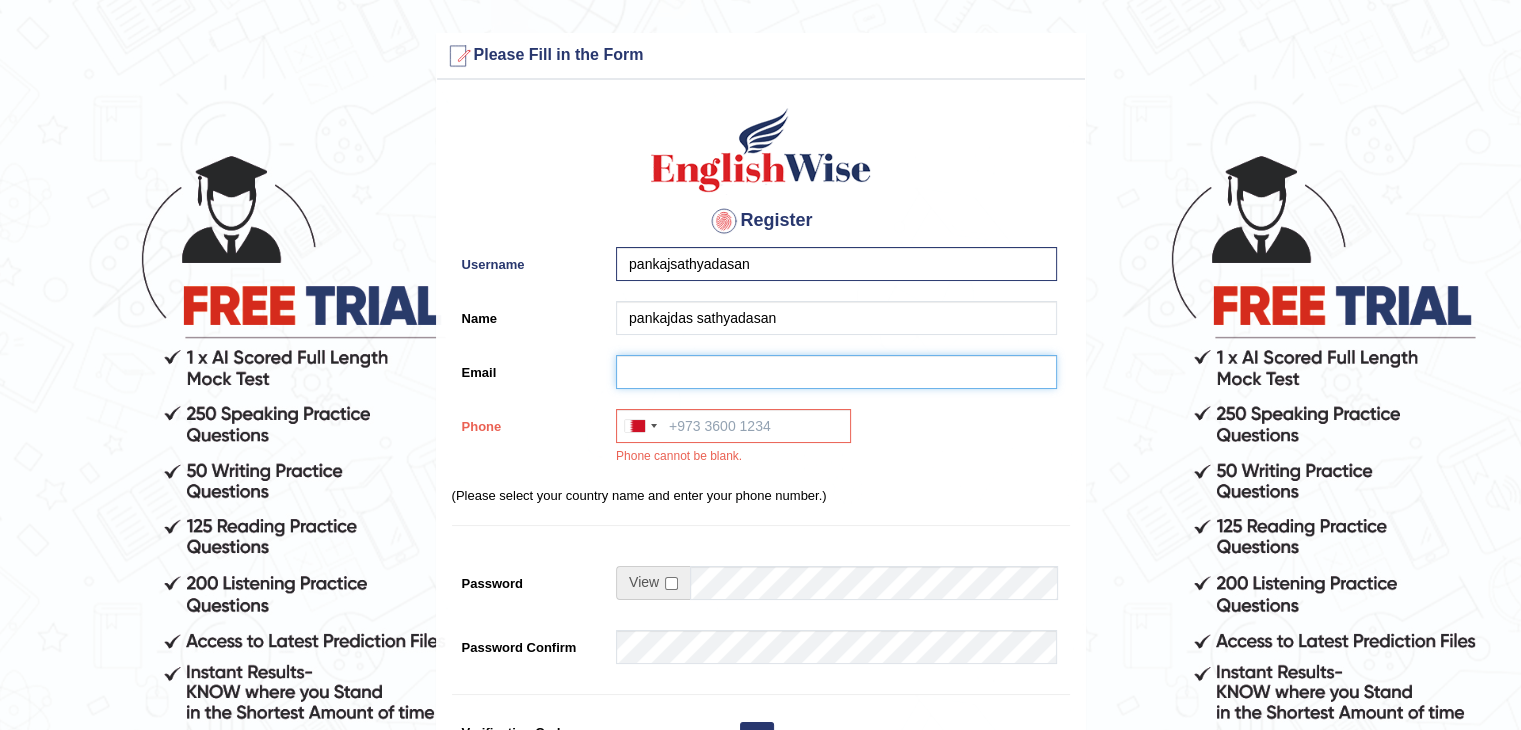 click on "Email" at bounding box center (836, 372) 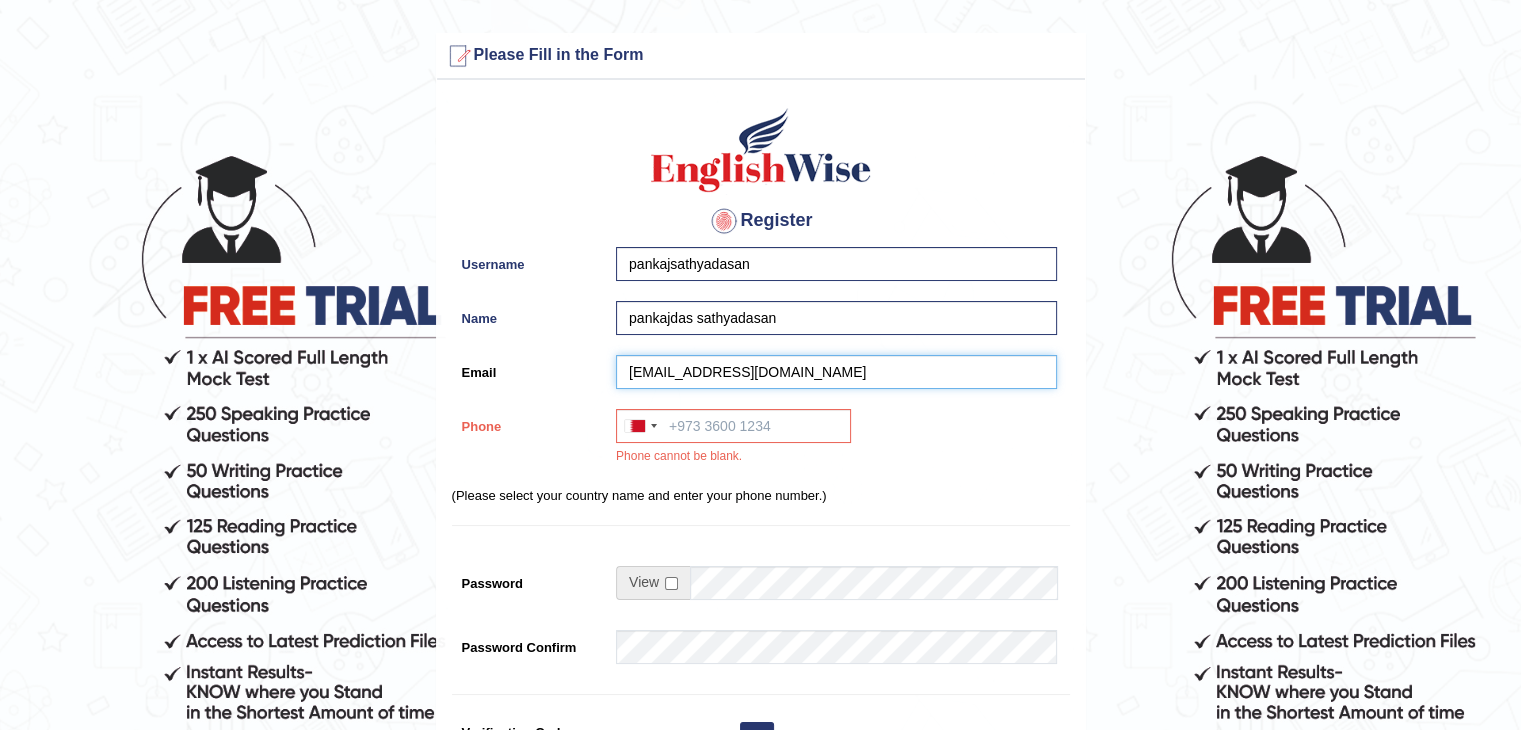 type on "pankajsathyadasan@gmail.com" 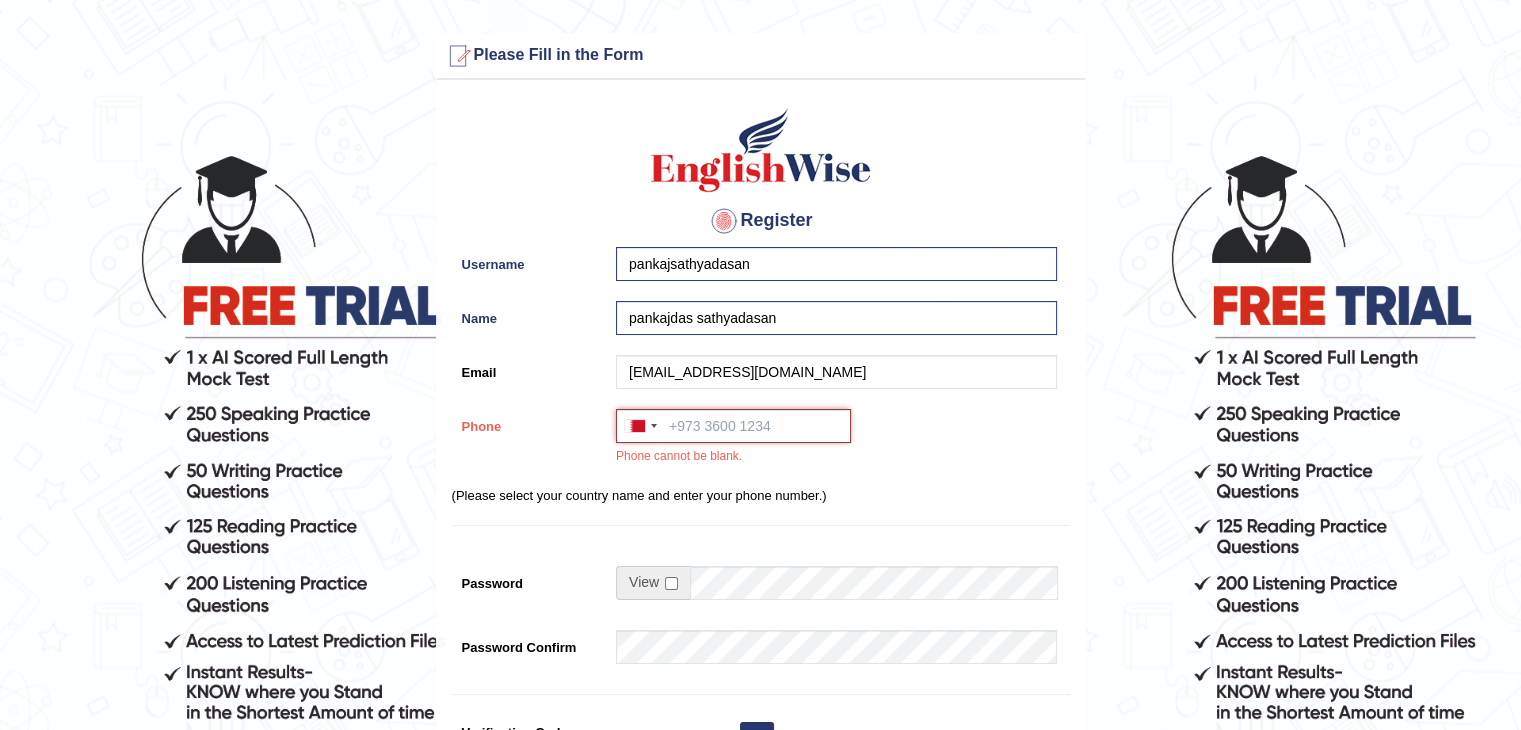 click on "Phone" at bounding box center (733, 426) 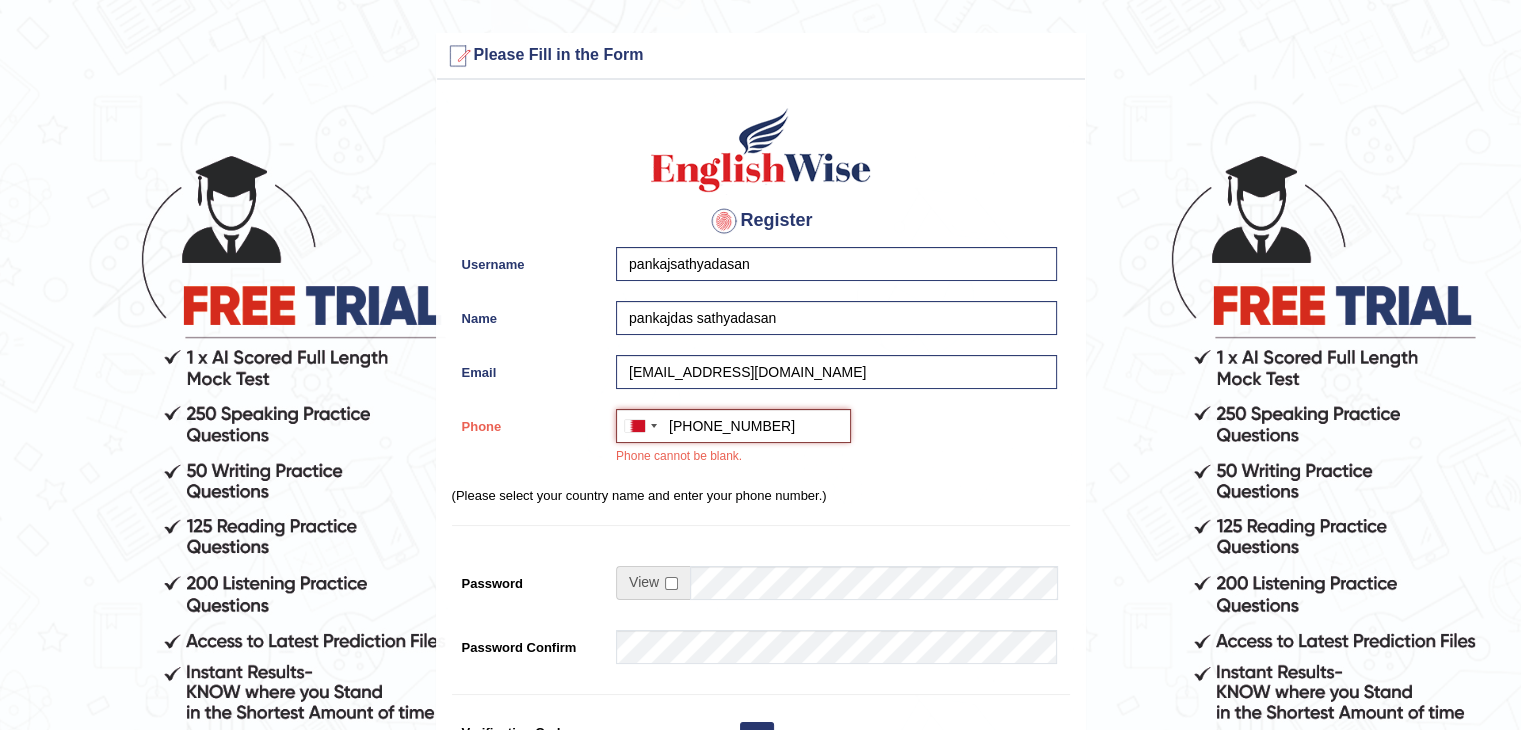click on "+973 38931466" at bounding box center (733, 426) 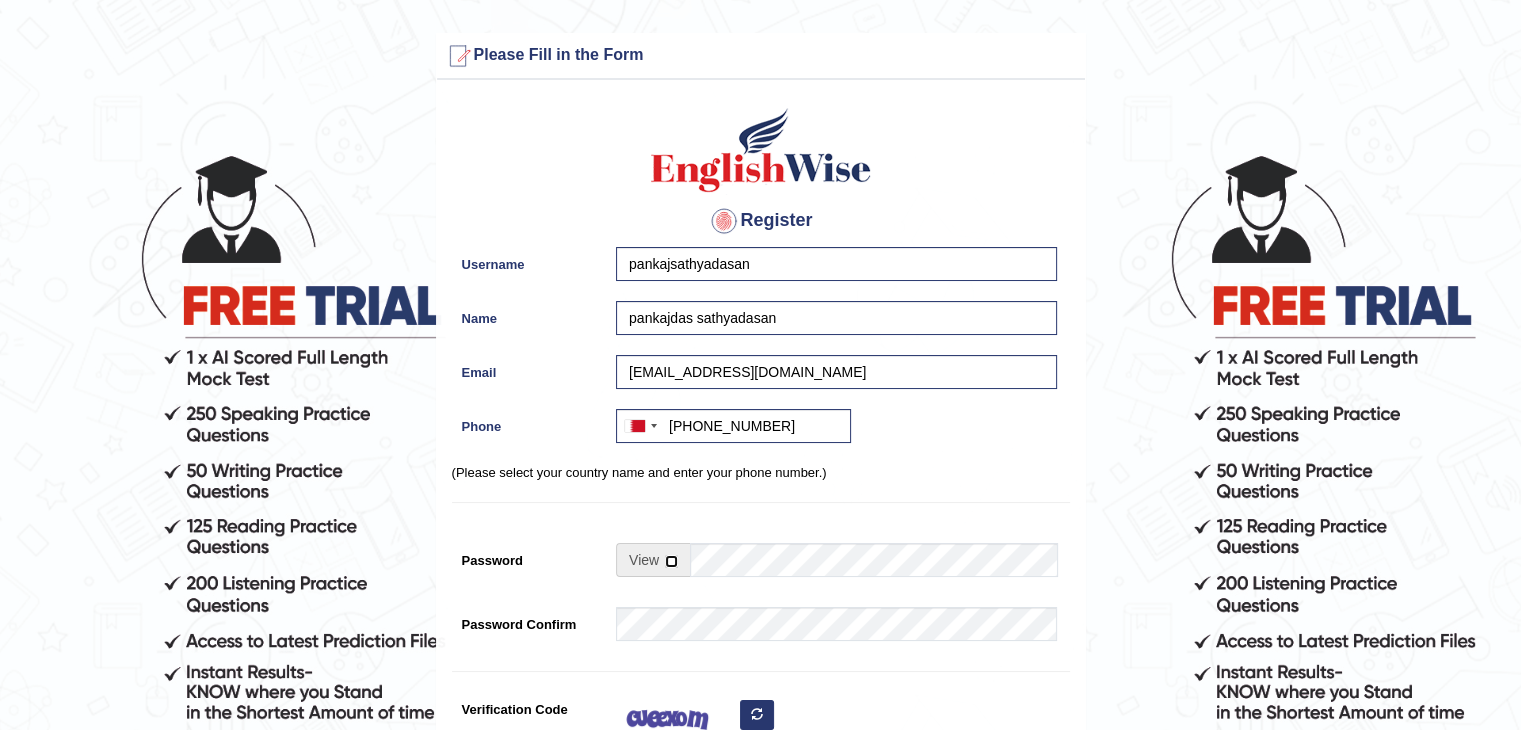 click at bounding box center (671, 561) 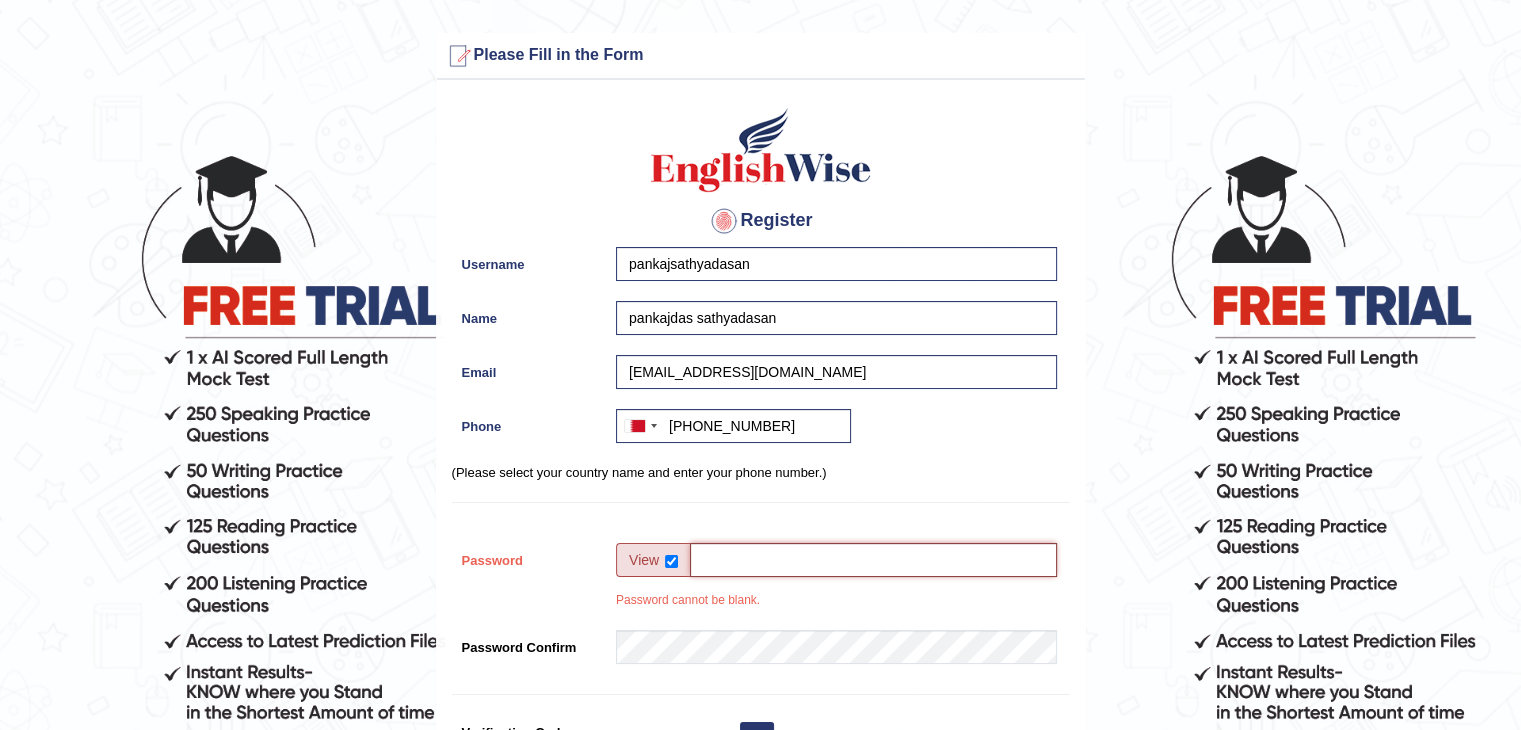 click on "Password" at bounding box center [873, 560] 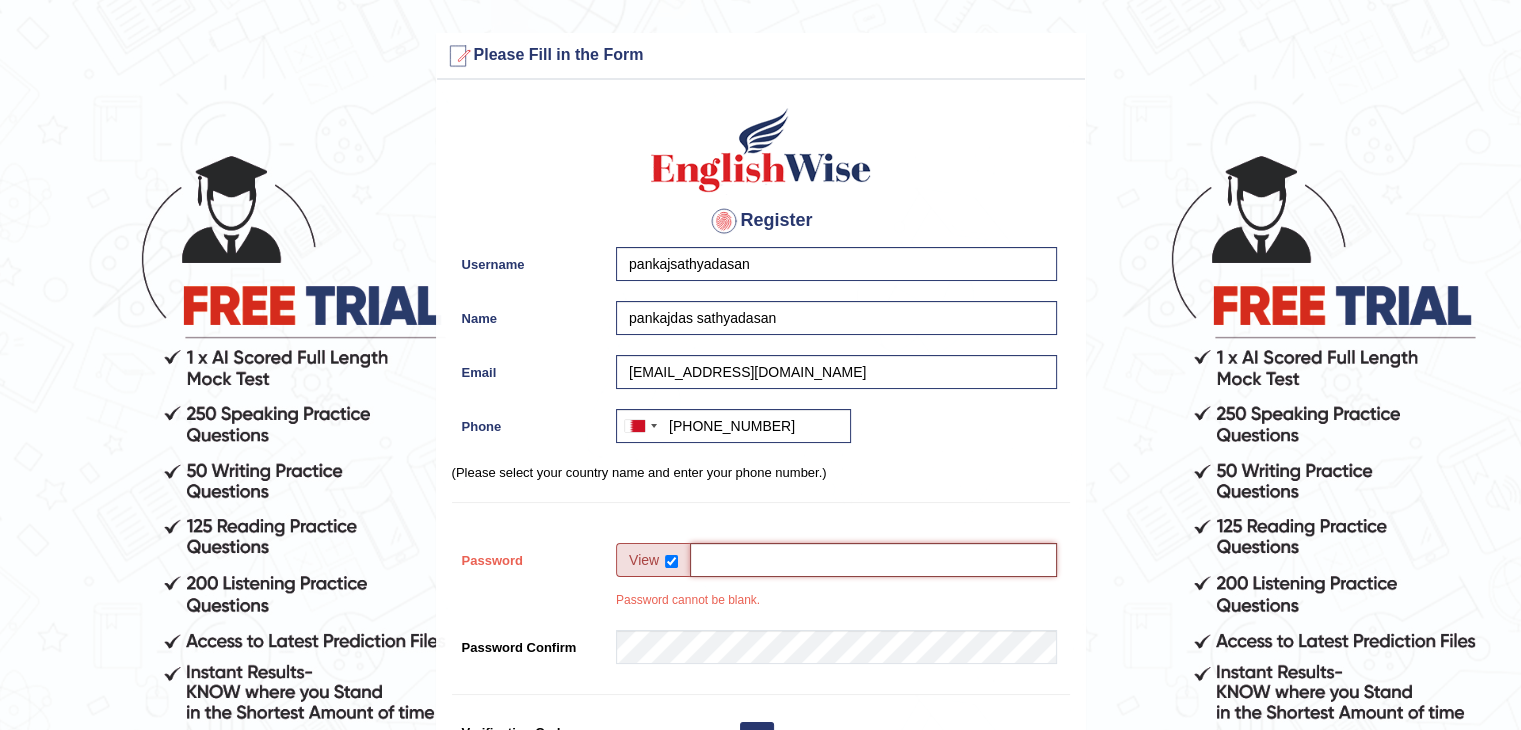 drag, startPoint x: 838, startPoint y: 553, endPoint x: 686, endPoint y: 566, distance: 152.5549 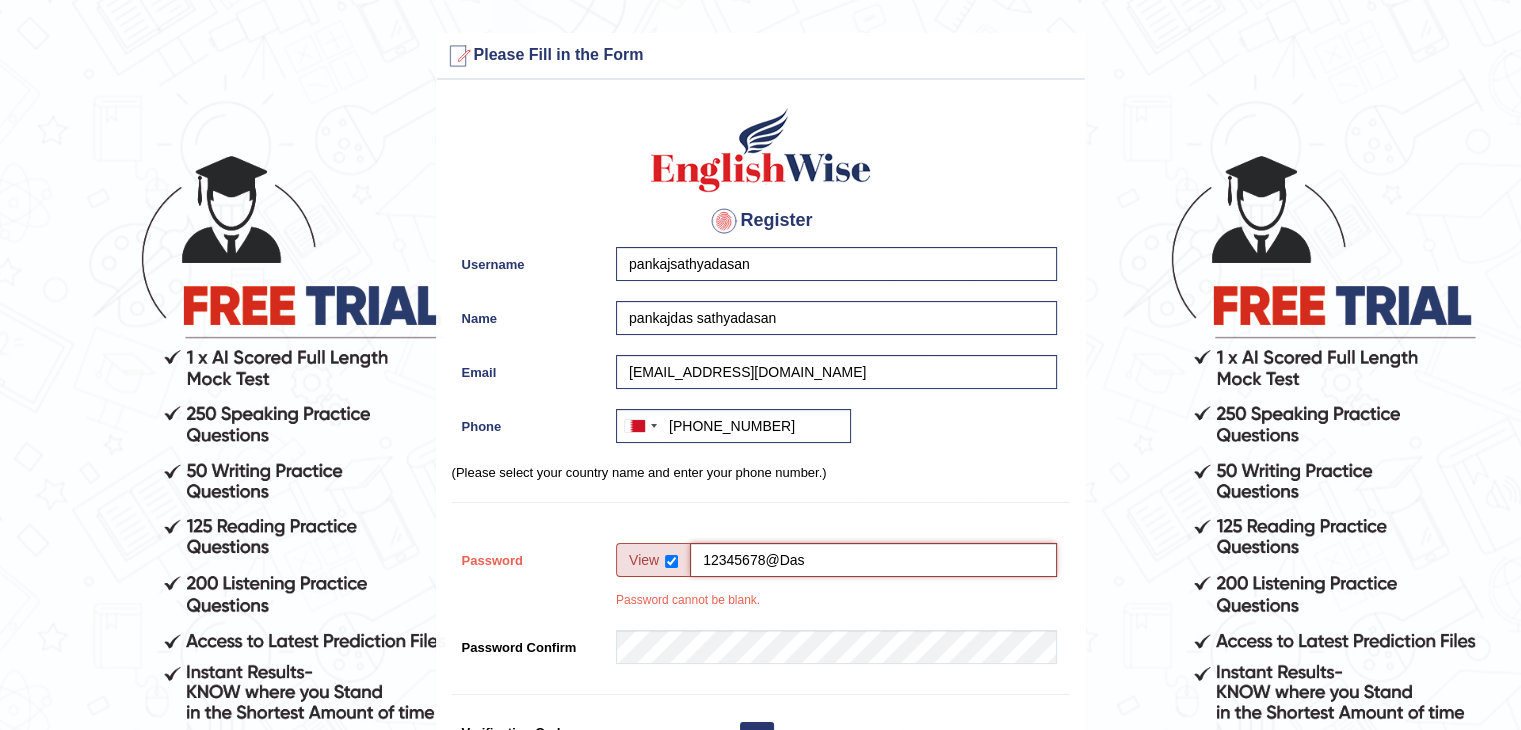 type on "12345678@Das" 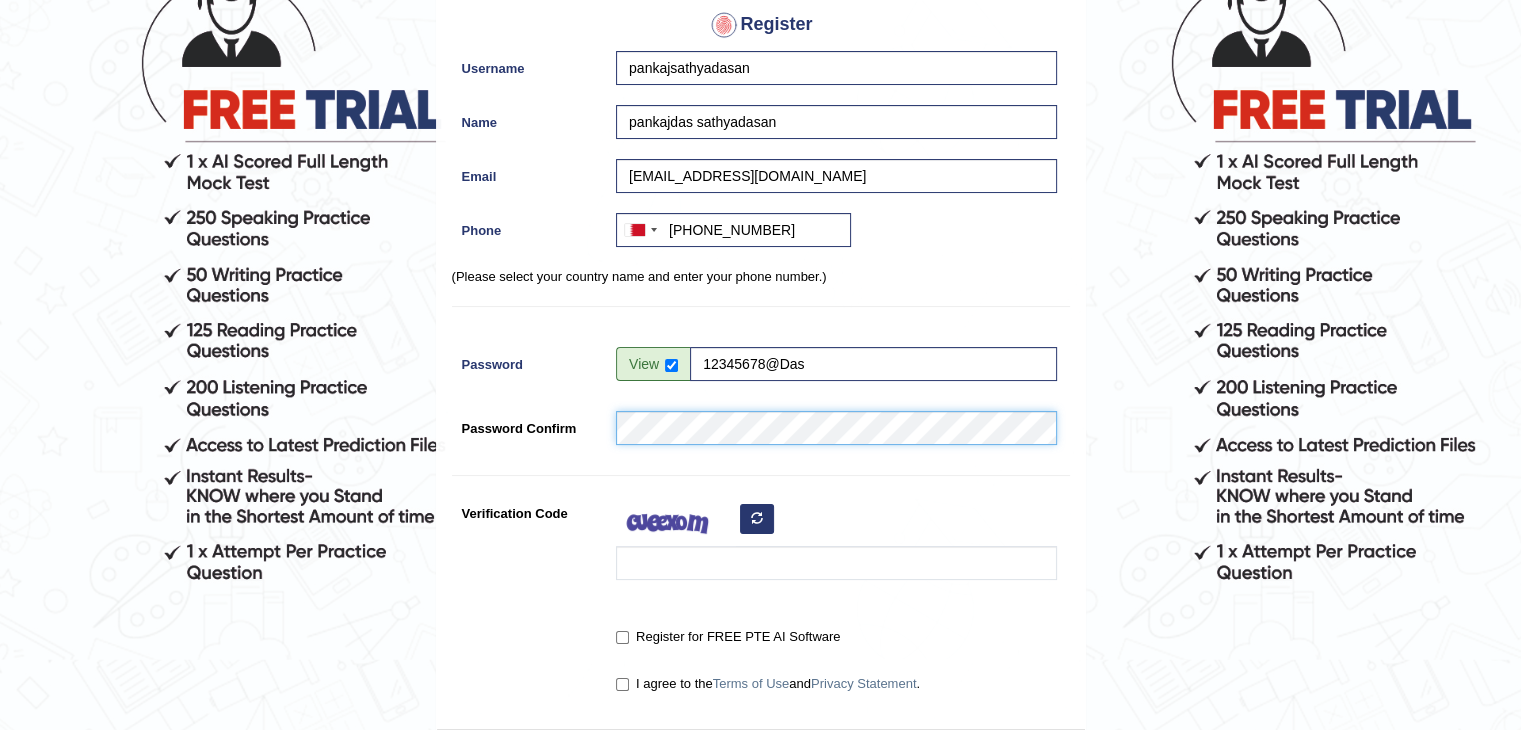 scroll, scrollTop: 200, scrollLeft: 0, axis: vertical 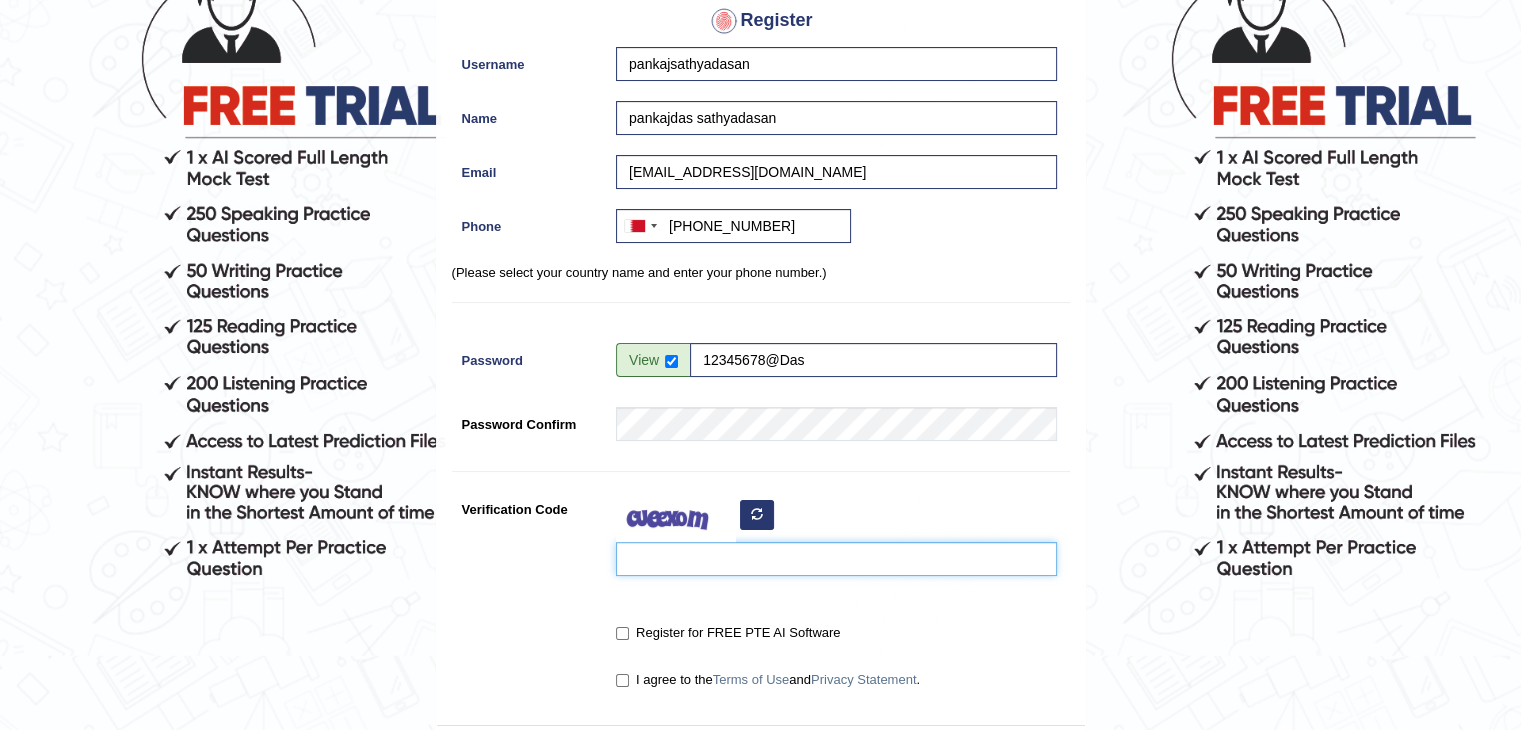click on "Verification Code" at bounding box center (836, 559) 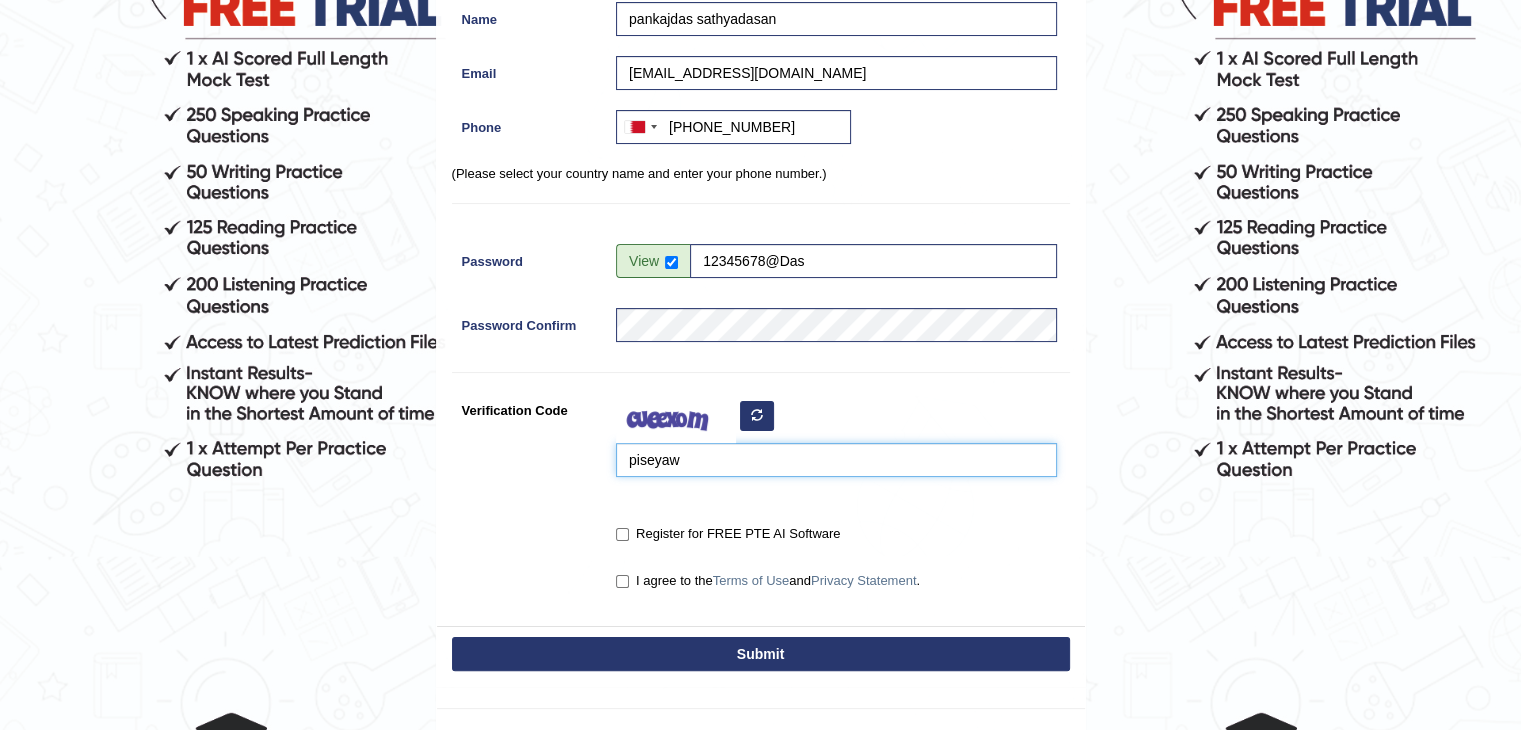 scroll, scrollTop: 300, scrollLeft: 0, axis: vertical 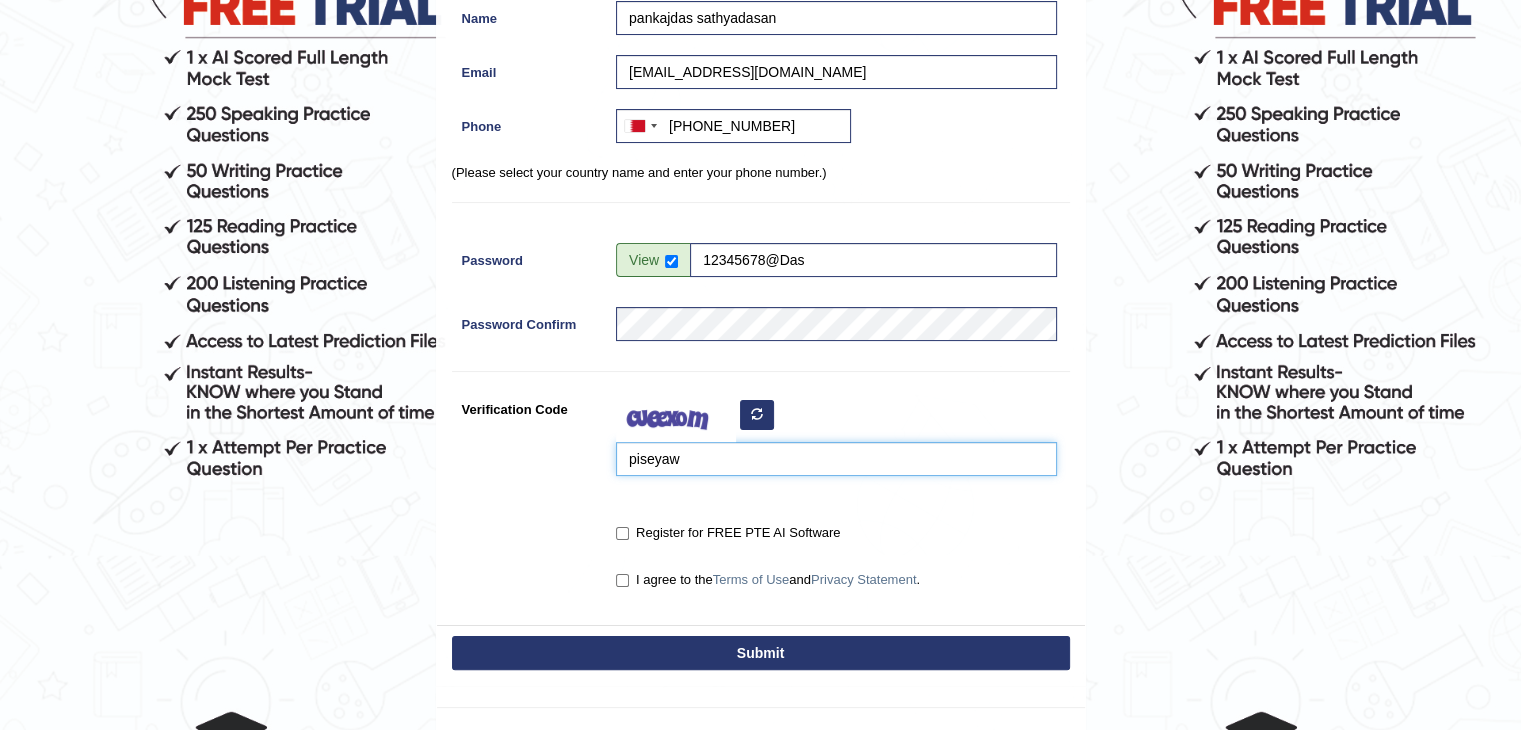 type on "piseyaw" 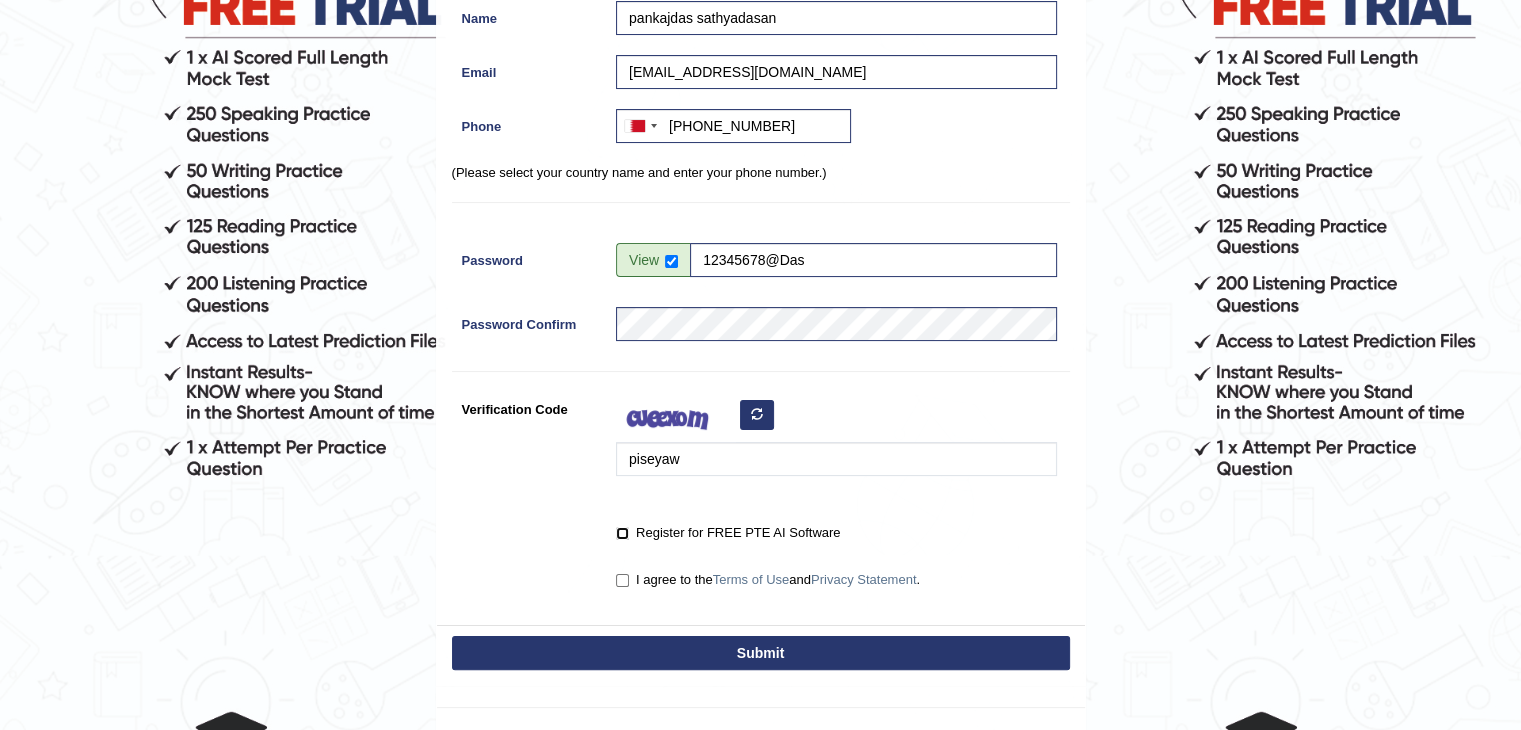 click on "Register for FREE PTE AI Software" at bounding box center [622, 533] 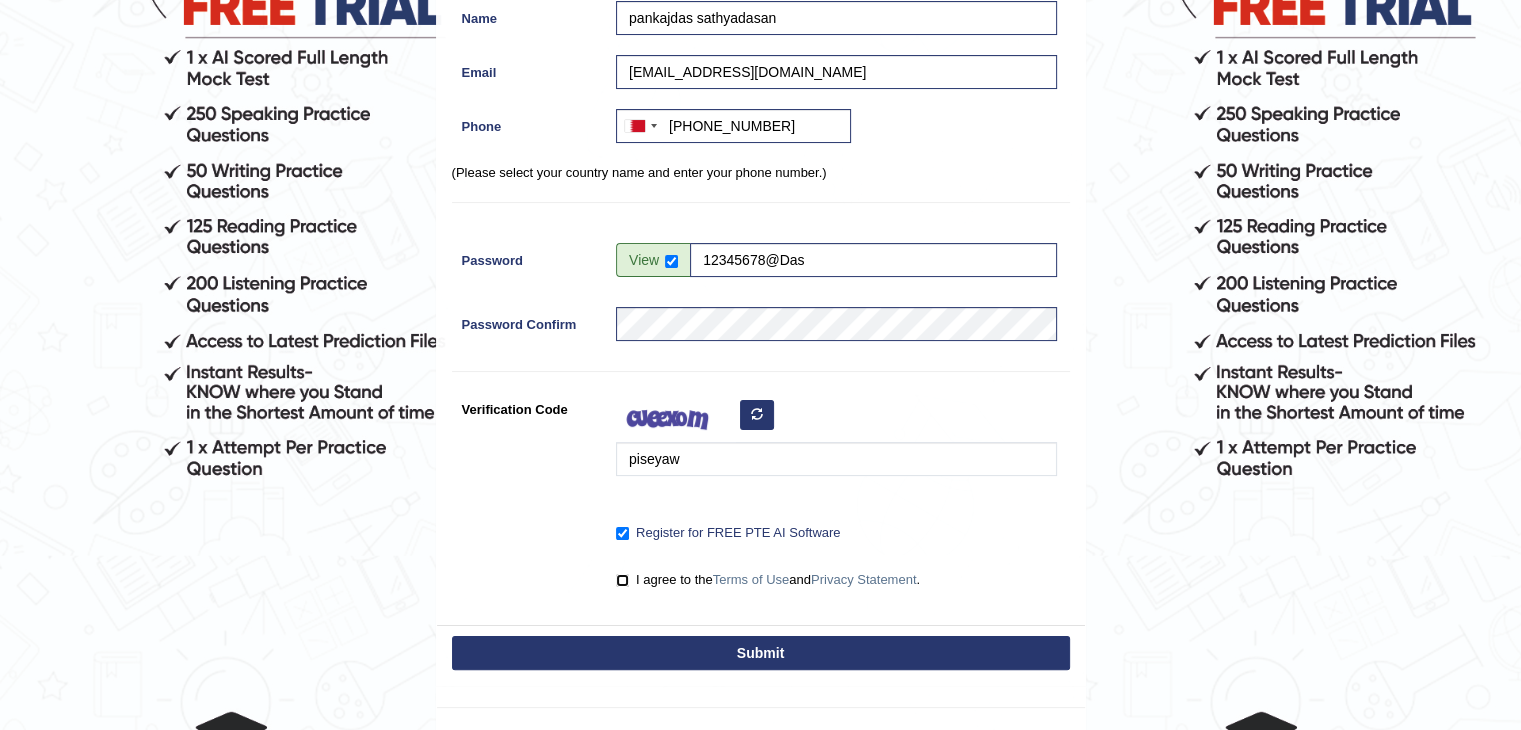 click on "I agree to the  Terms of Use  and  Privacy Statement ." at bounding box center (622, 580) 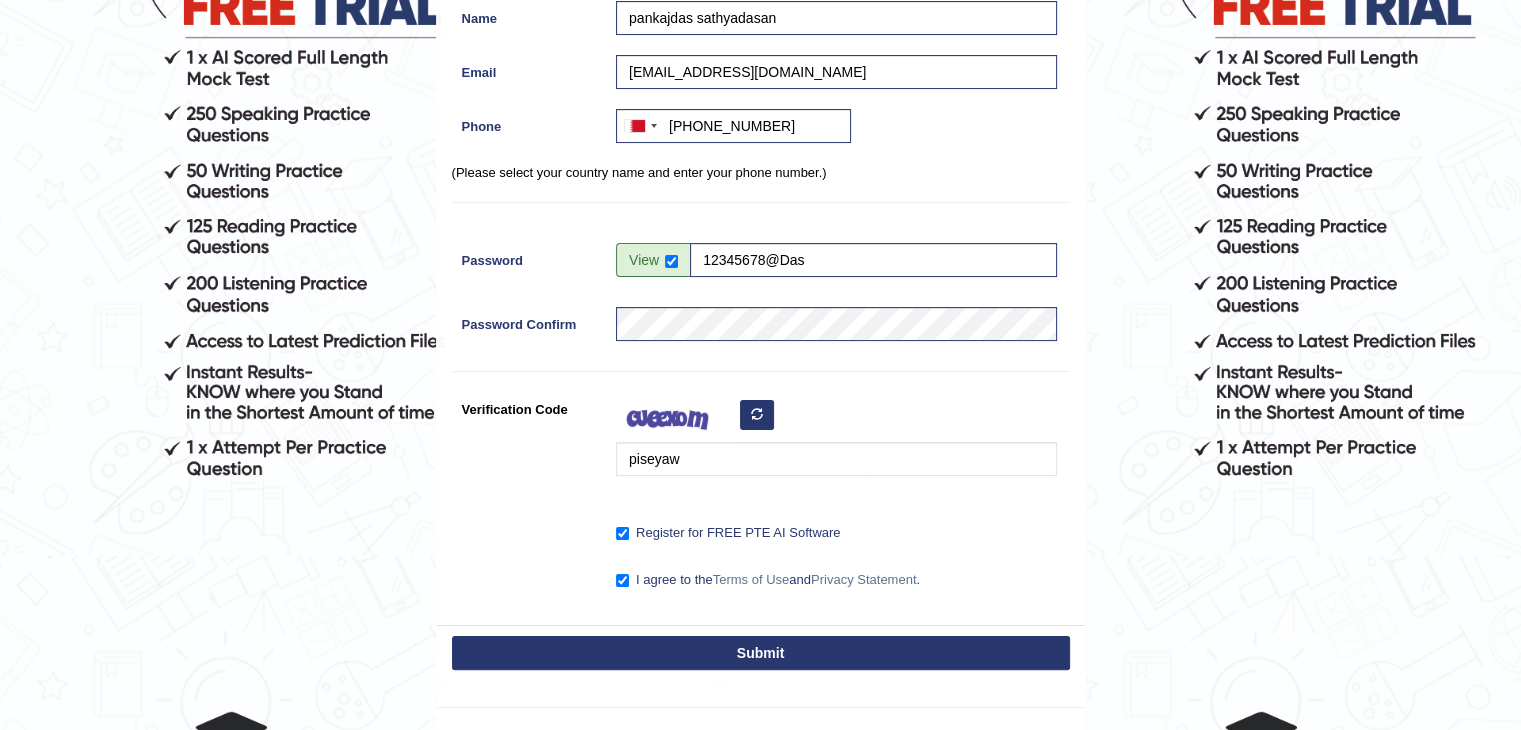 click on "Submit" at bounding box center [761, 653] 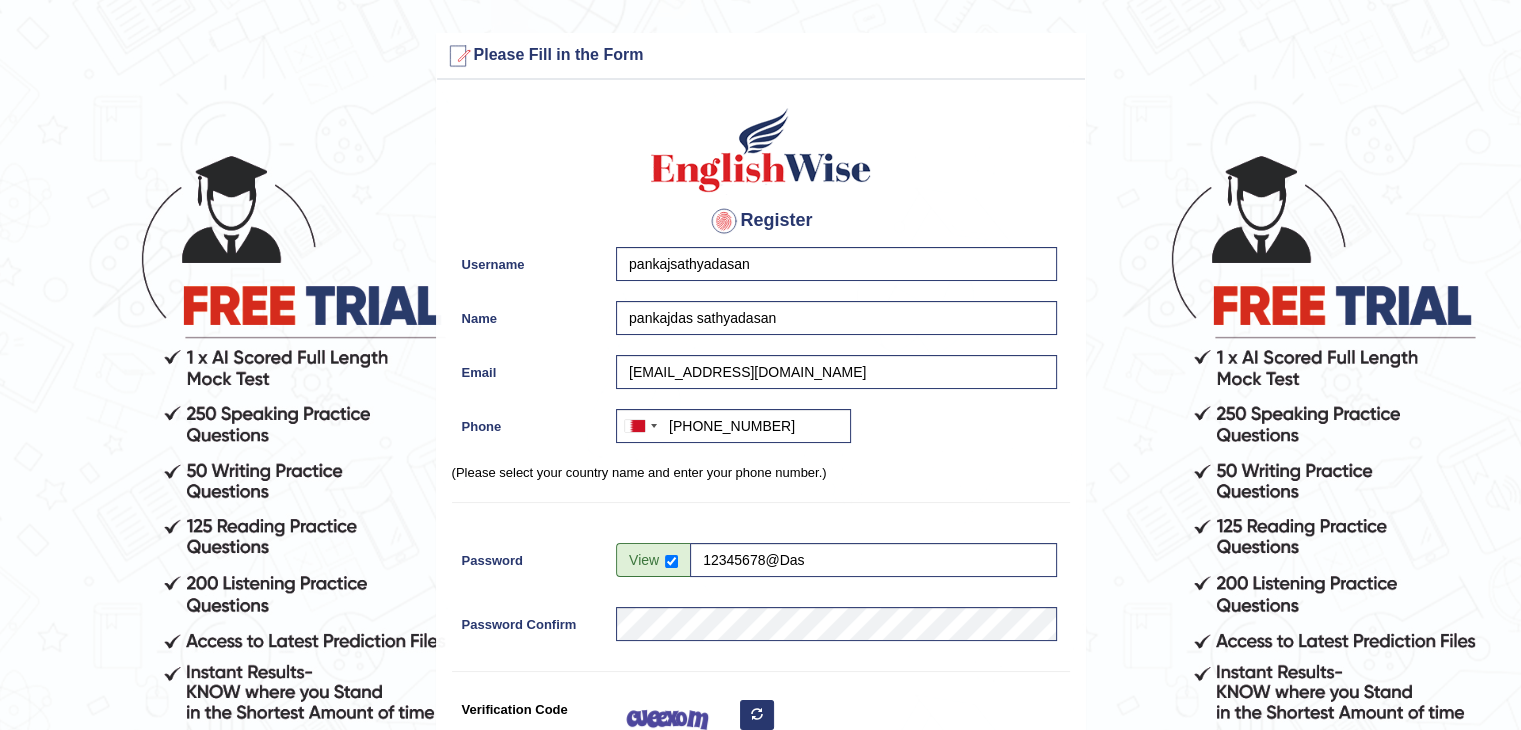 scroll, scrollTop: 0, scrollLeft: 0, axis: both 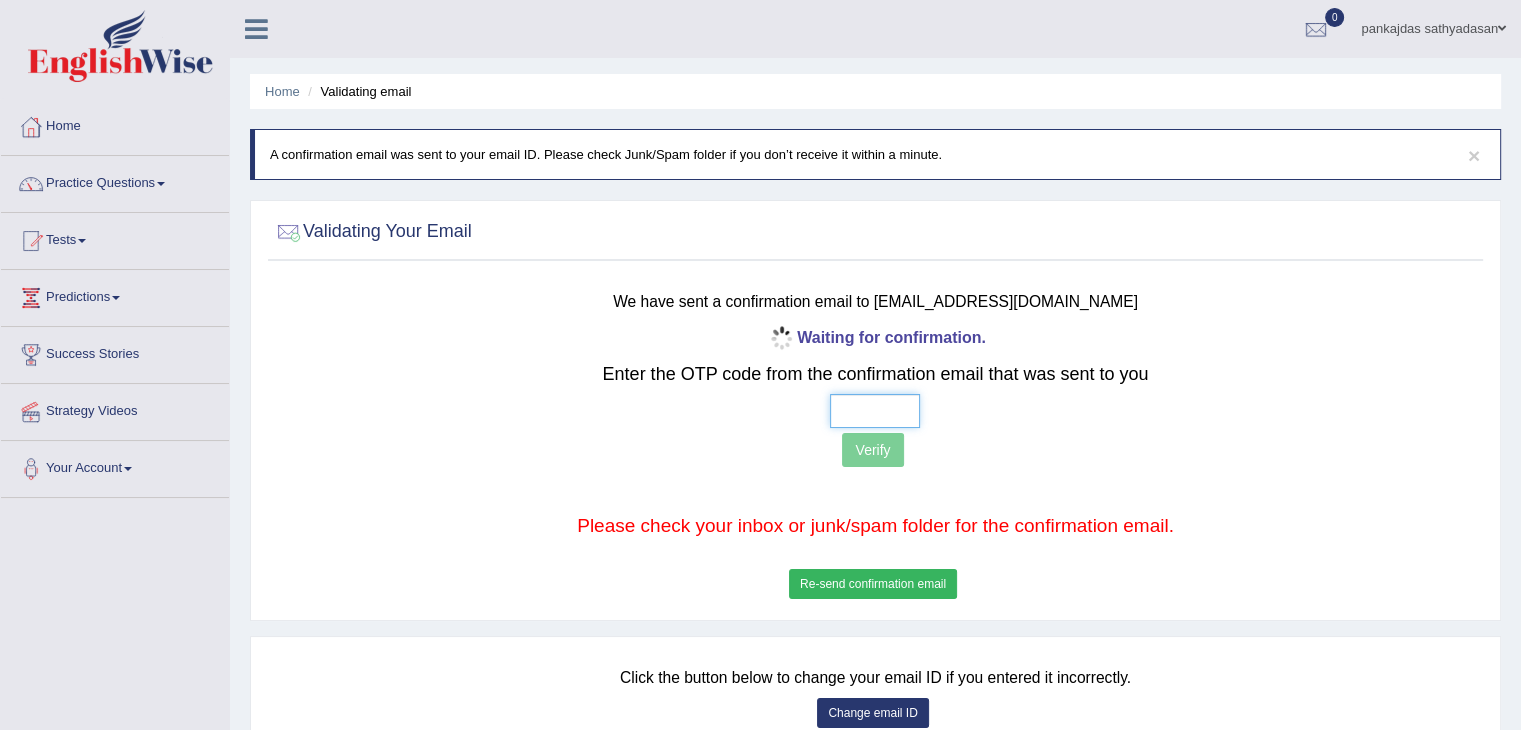 click at bounding box center [875, 411] 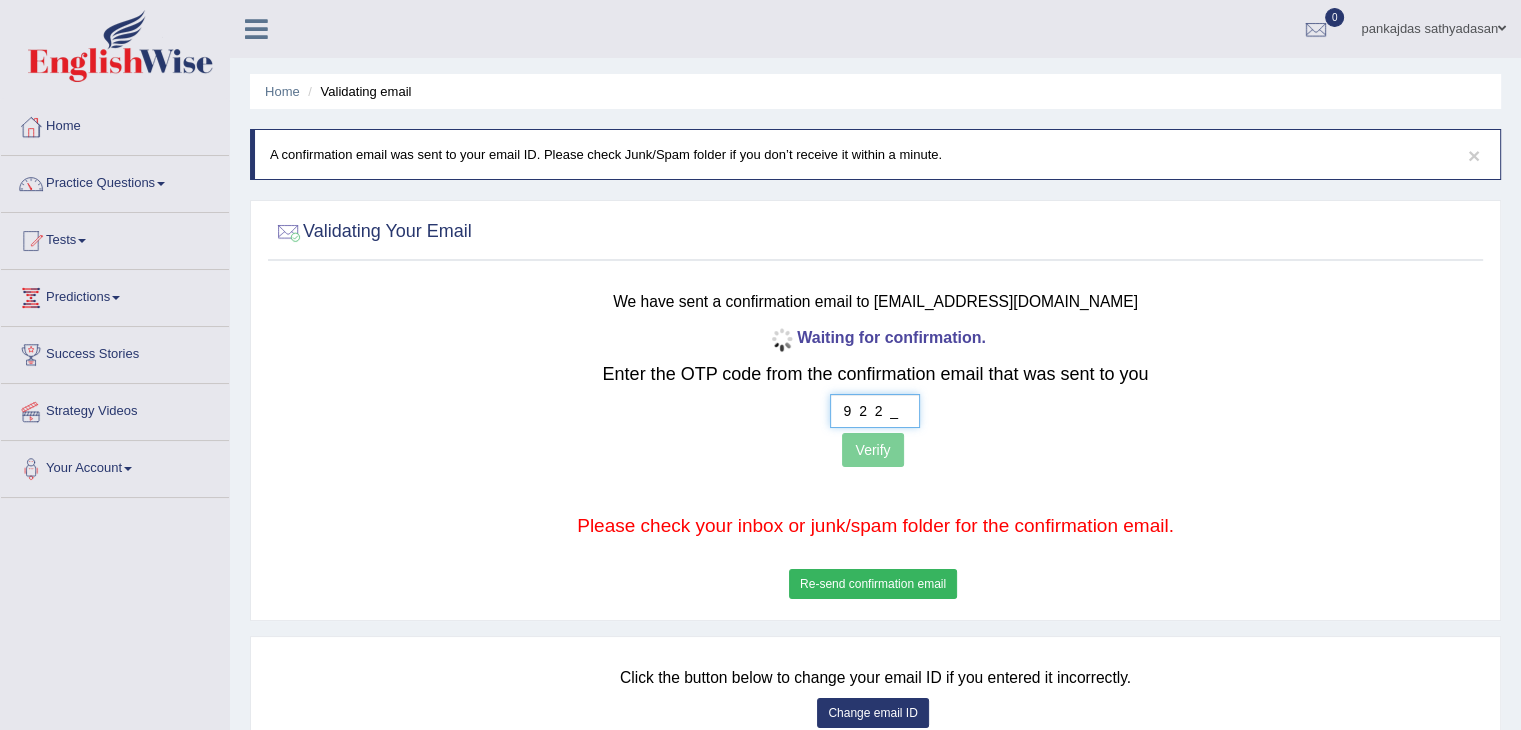 type on "9  2  2  4" 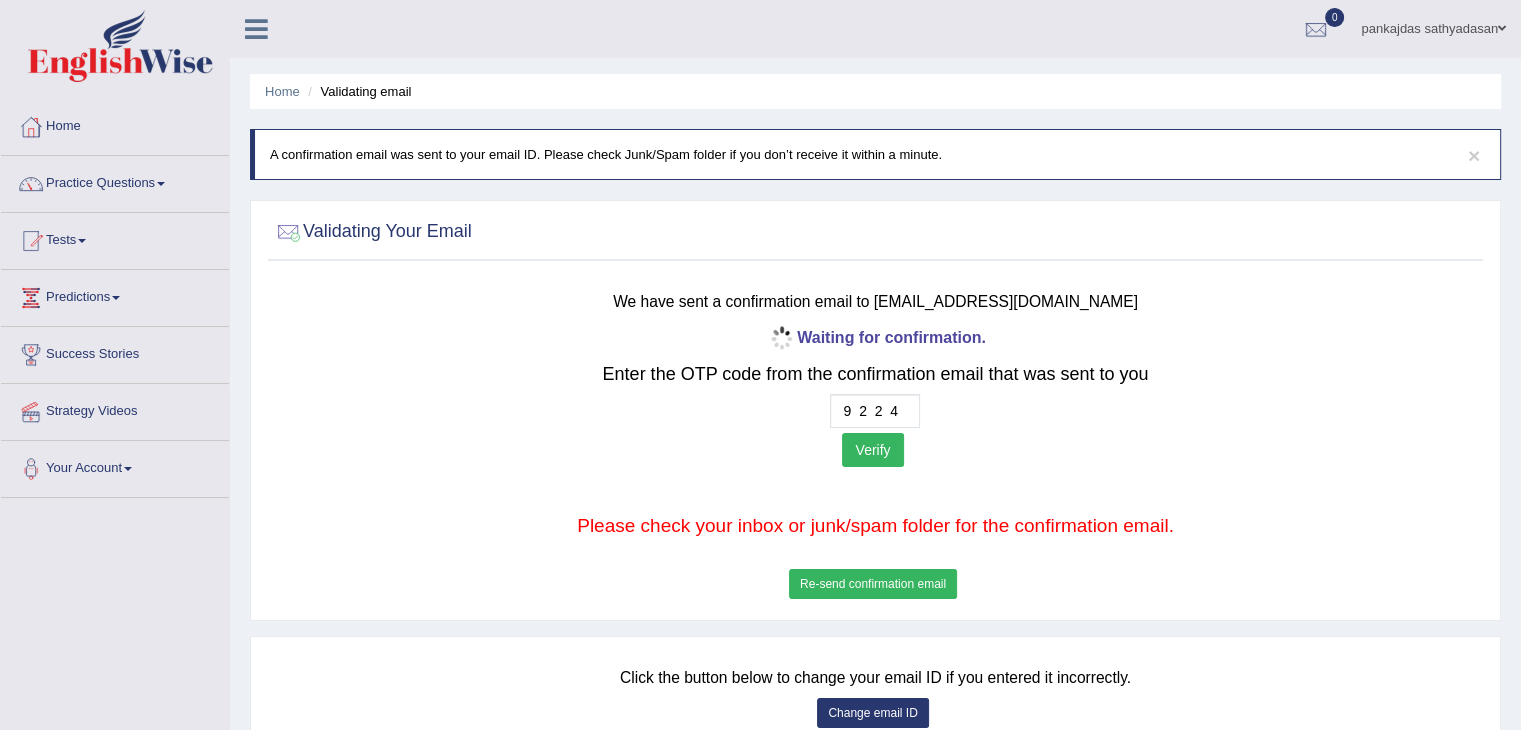 click on "Verify" at bounding box center (872, 450) 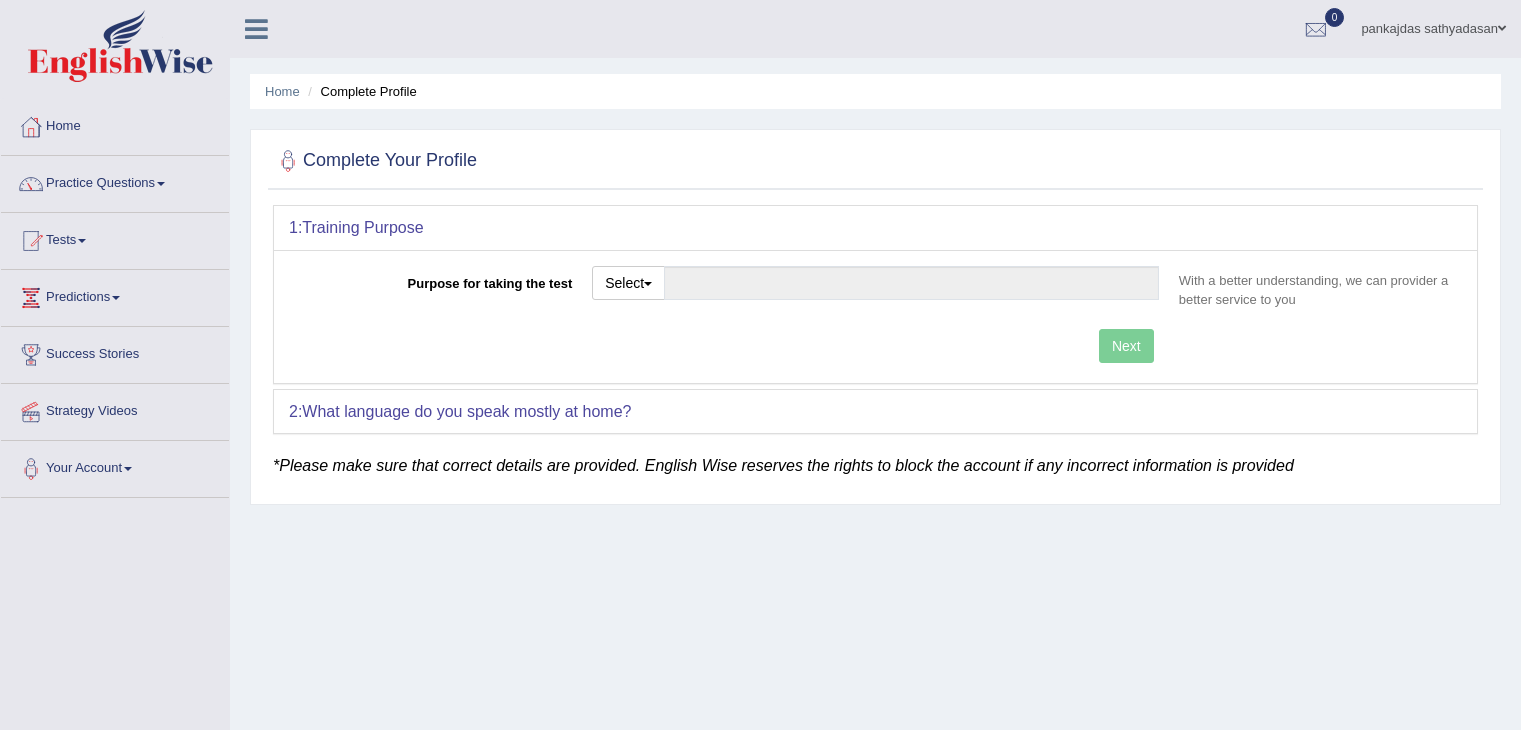 scroll, scrollTop: 0, scrollLeft: 0, axis: both 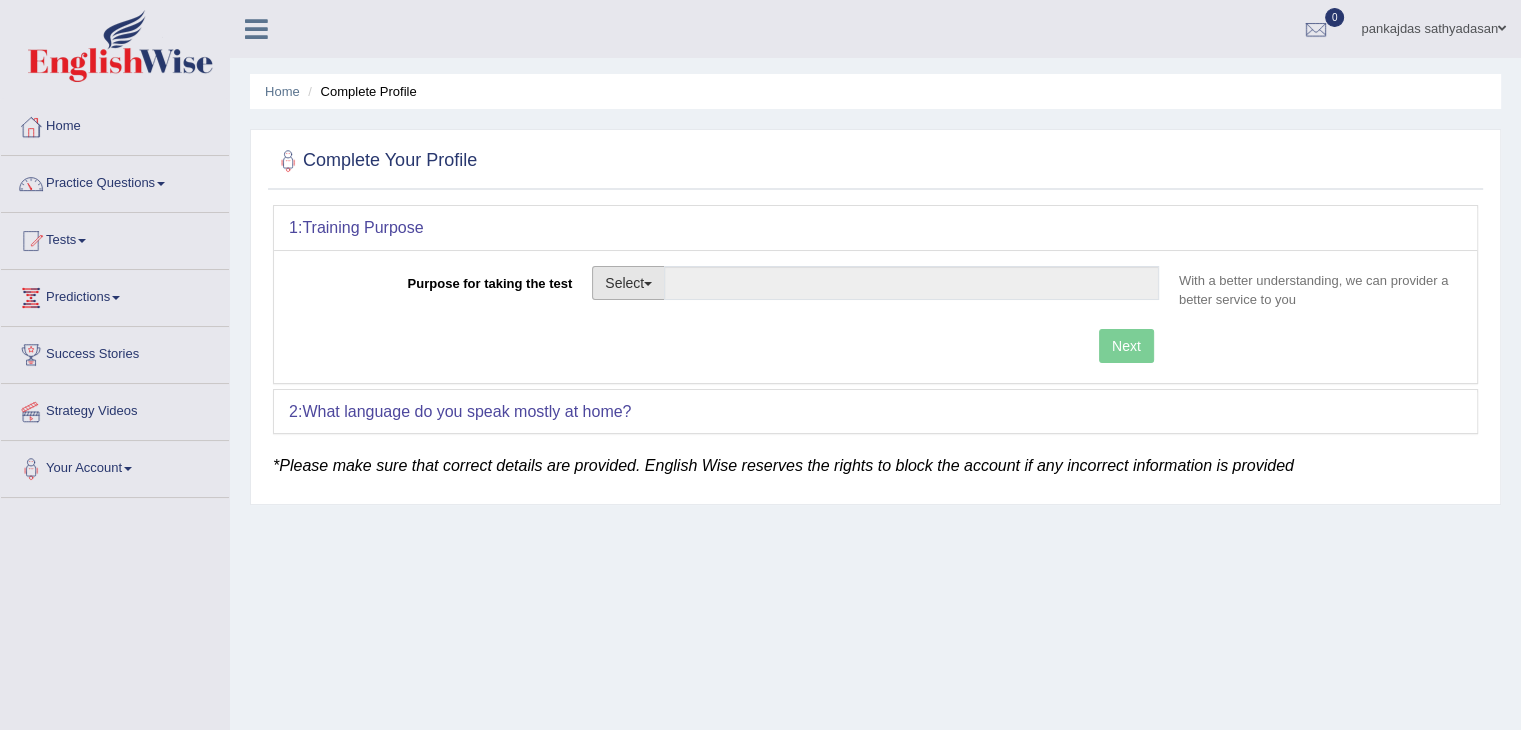 click on "Select" at bounding box center (628, 283) 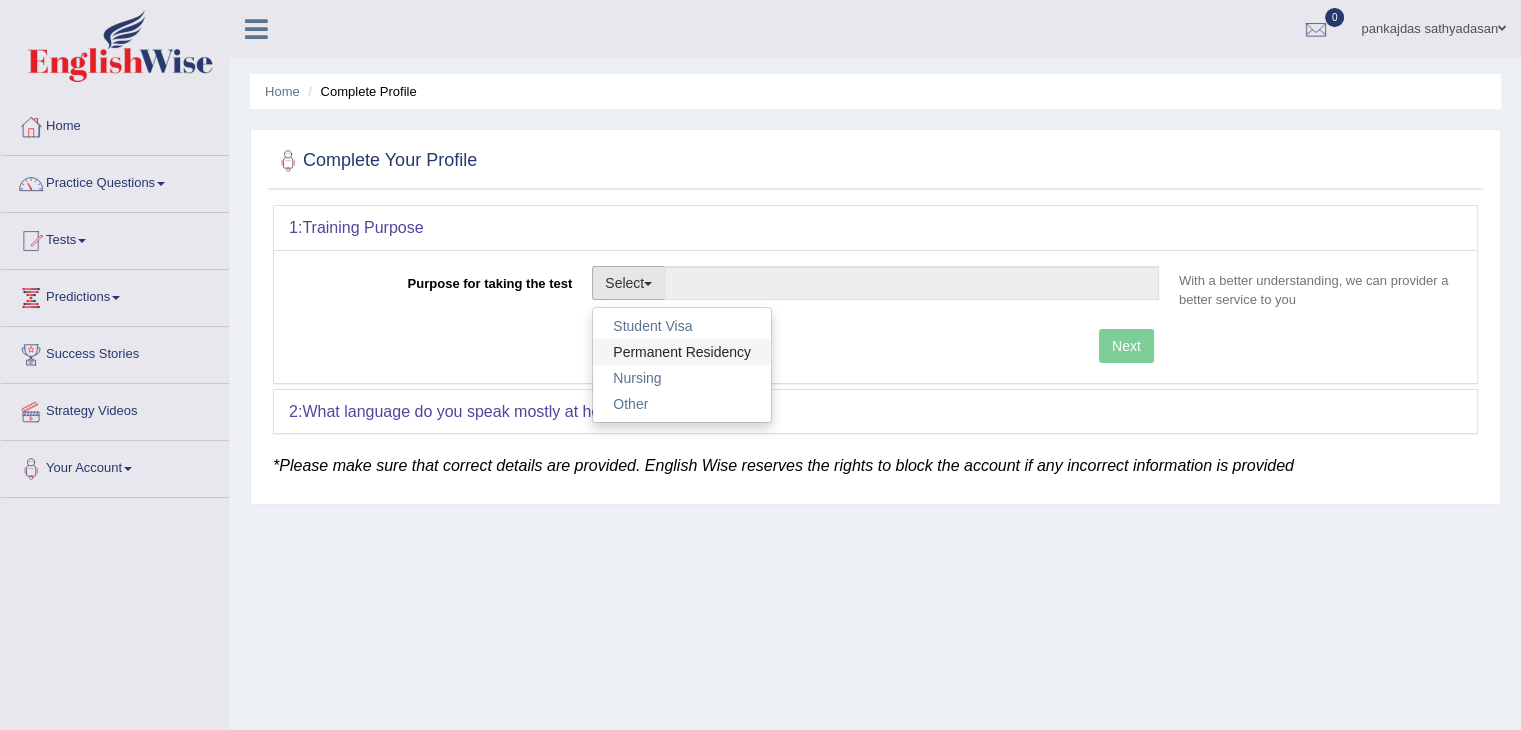click on "Permanent Residency" at bounding box center (682, 352) 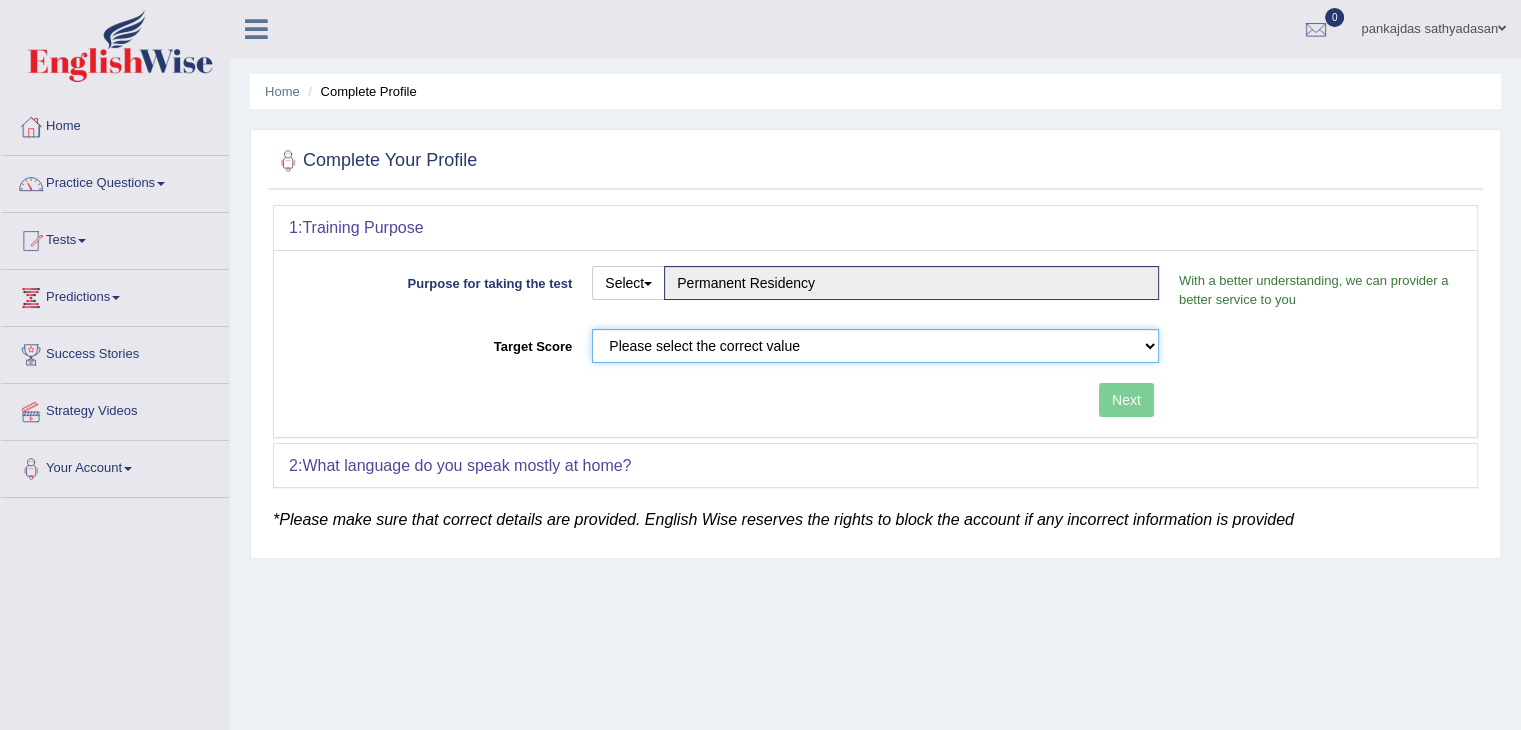 click on "Please select the correct value
50 (6 bands)
58 (6.5 bands)
65 (7 bands)
79 (8 bands)" at bounding box center (875, 346) 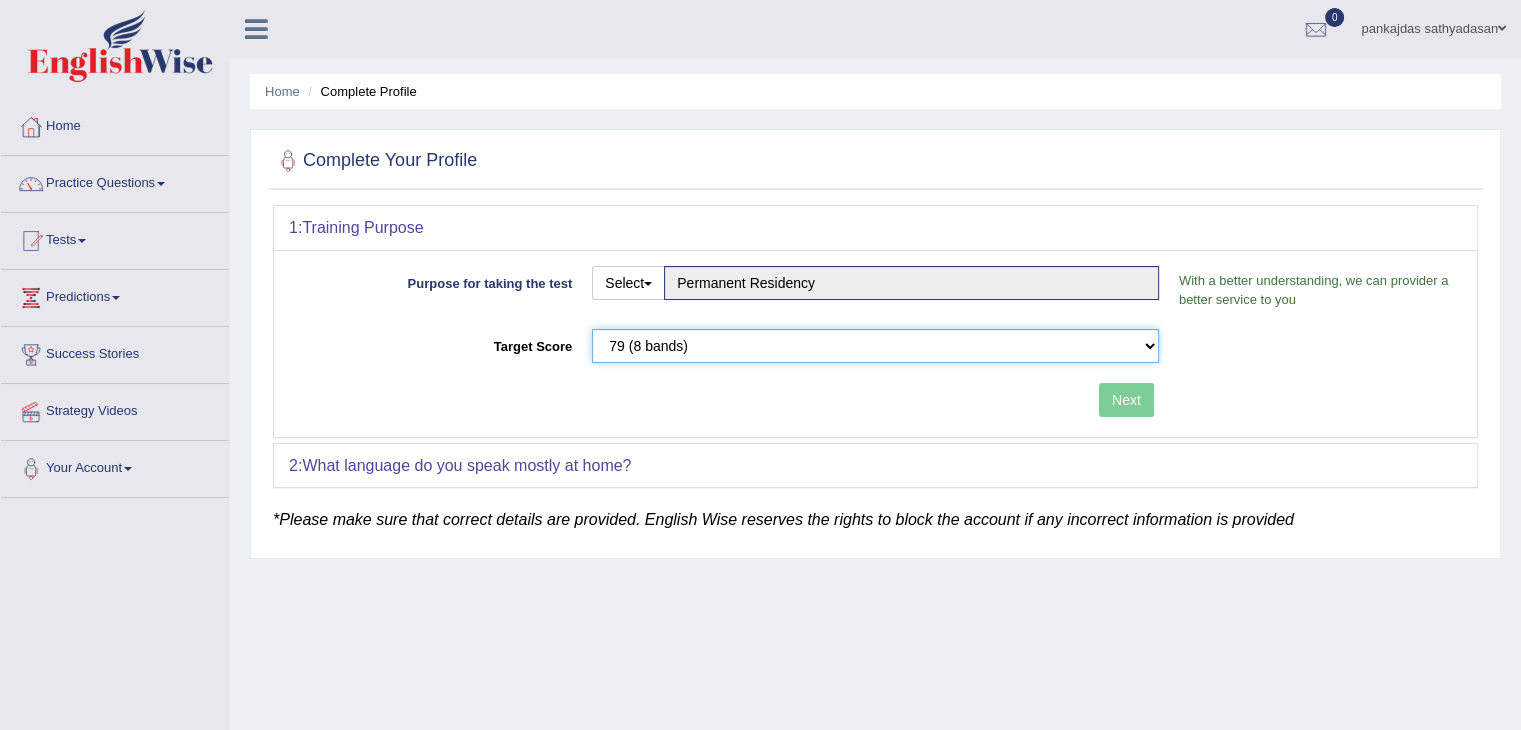 click on "Please select the correct value
50 (6 bands)
58 (6.5 bands)
65 (7 bands)
79 (8 bands)" at bounding box center [875, 346] 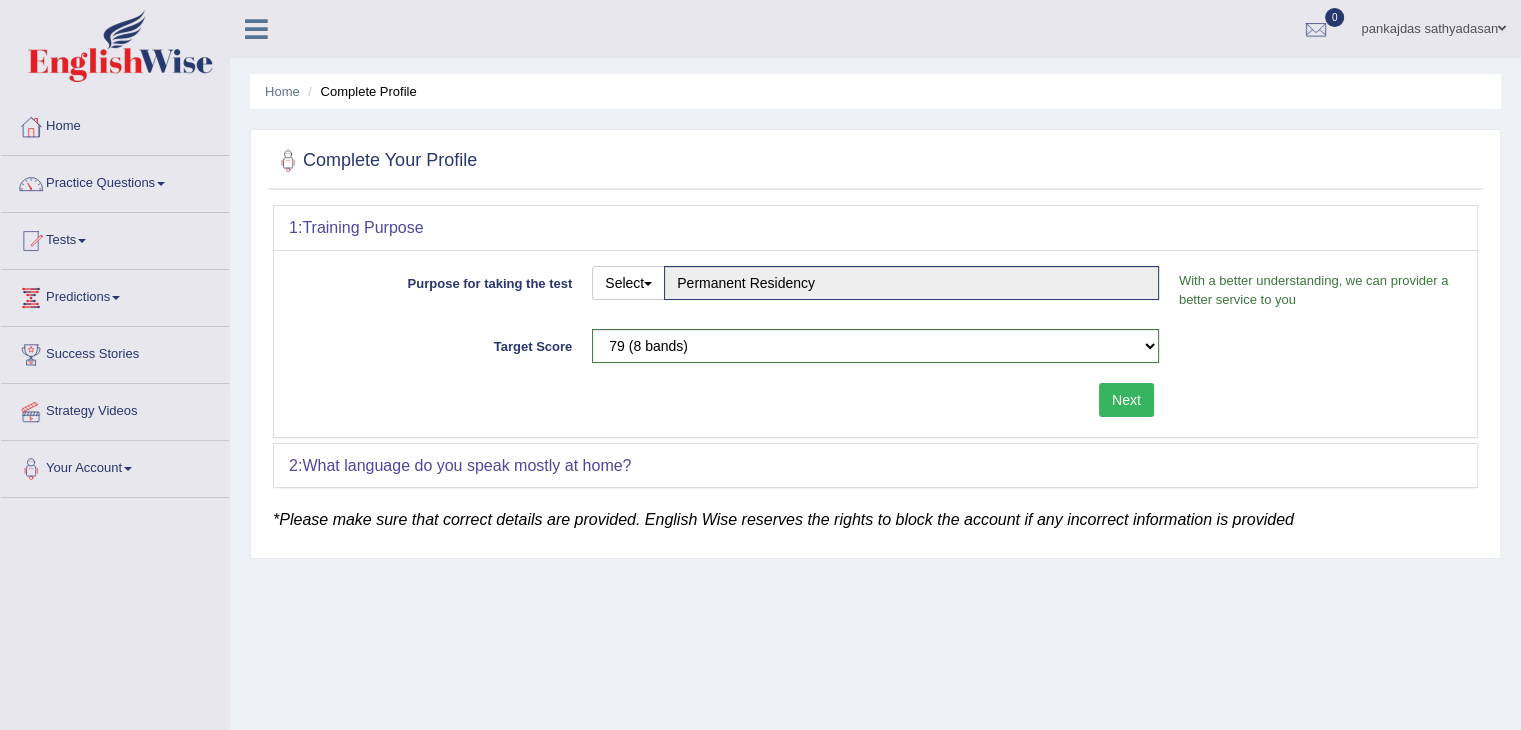 click on "Next" at bounding box center [1126, 400] 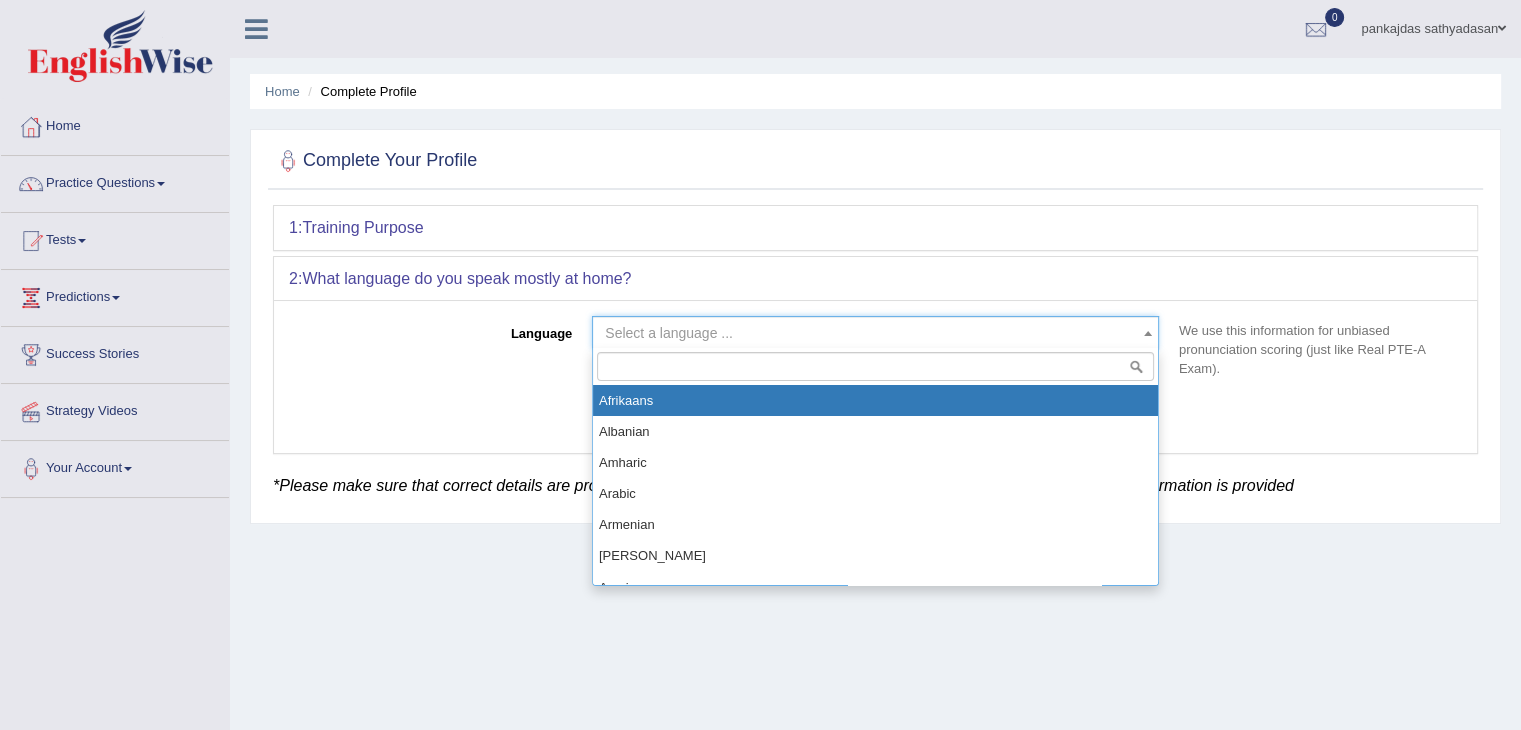 click on "Select a language ..." at bounding box center (869, 333) 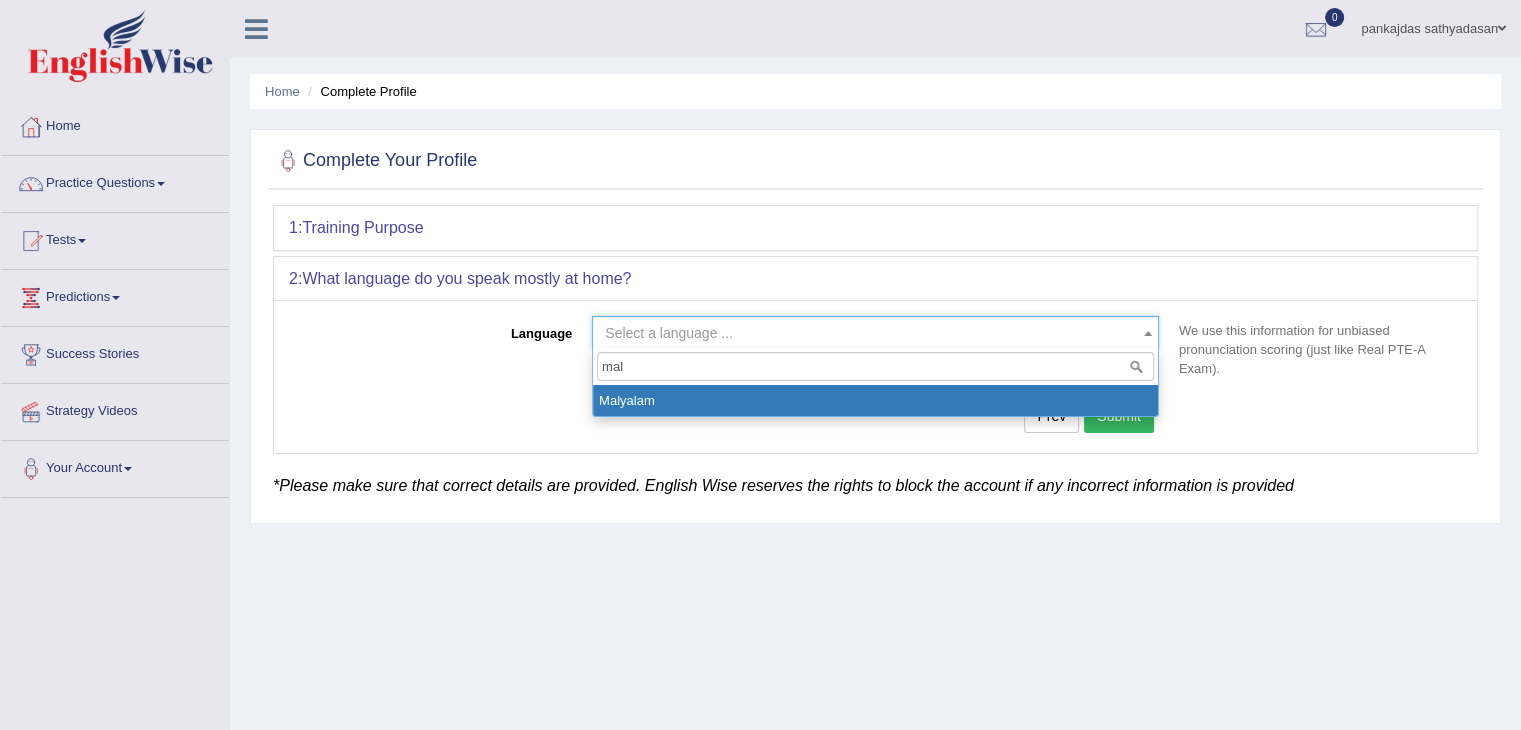 type on "mal" 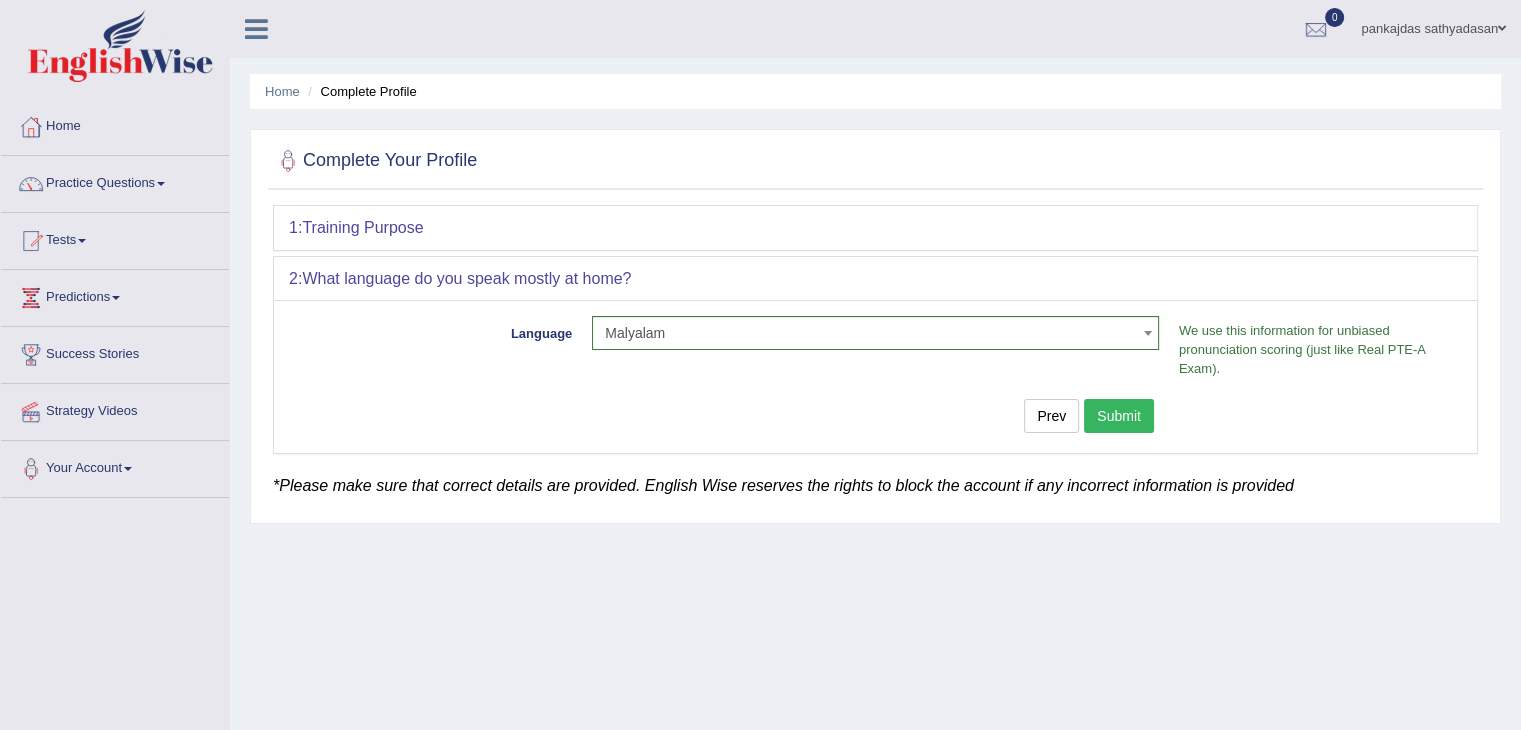 click on "Submit" at bounding box center [1119, 416] 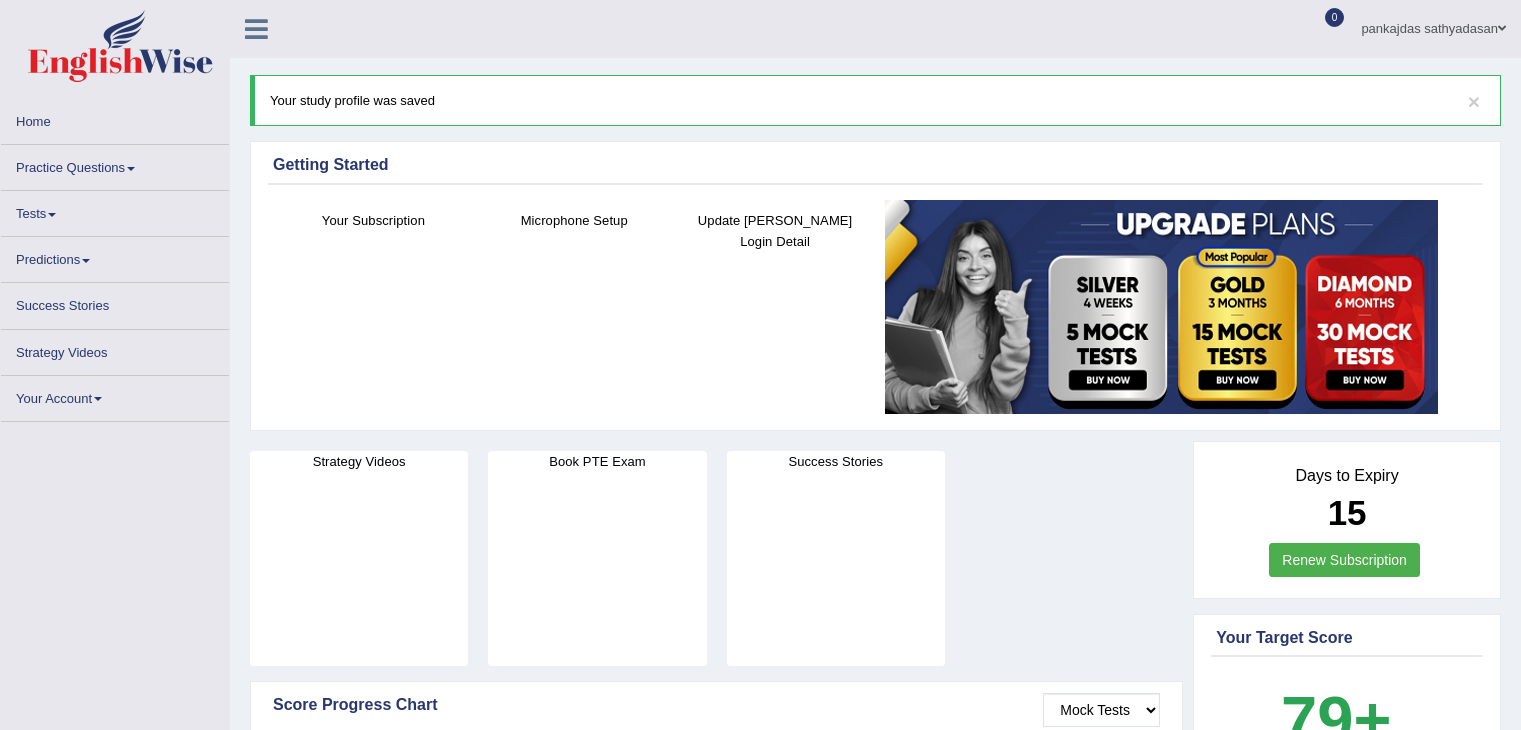 scroll, scrollTop: 0, scrollLeft: 0, axis: both 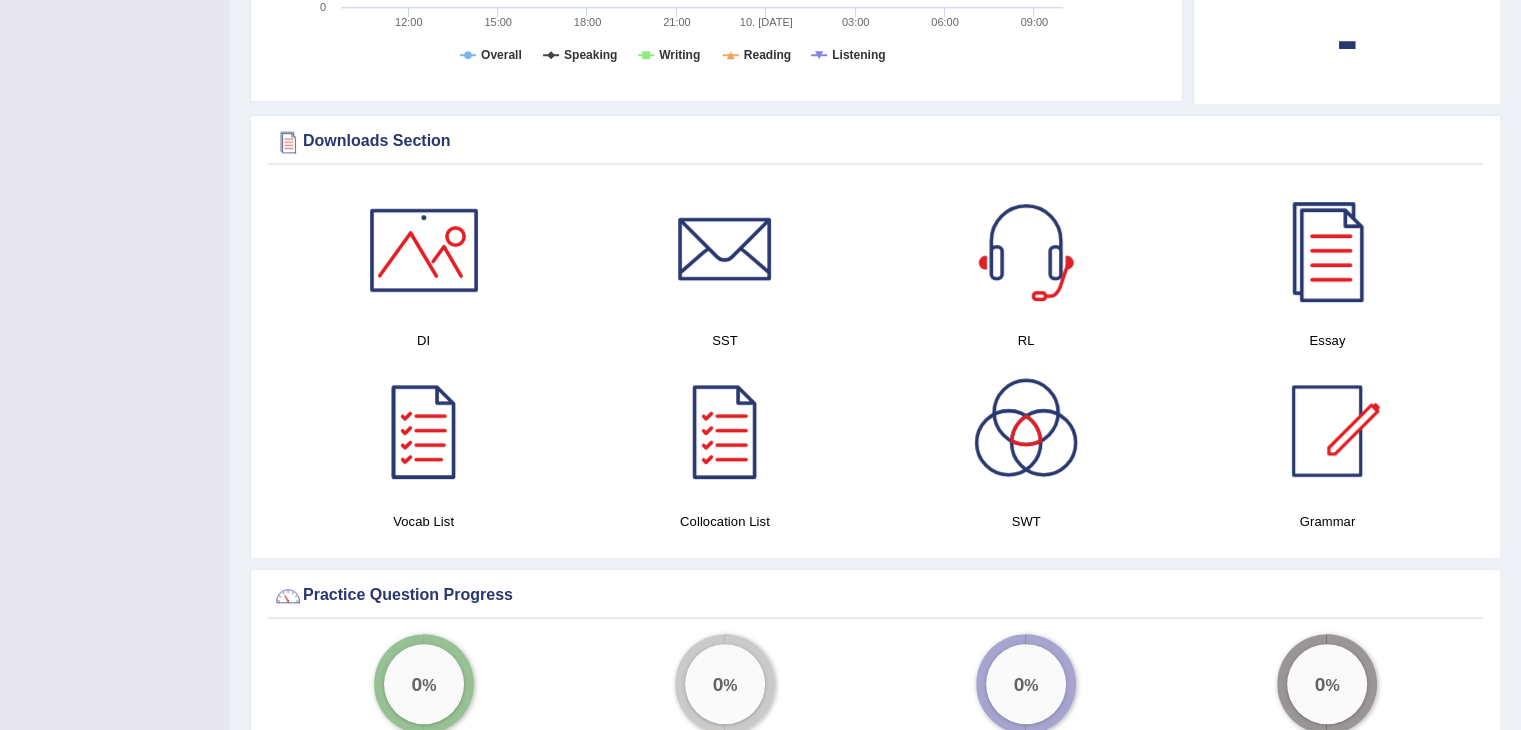 click at bounding box center (424, 431) 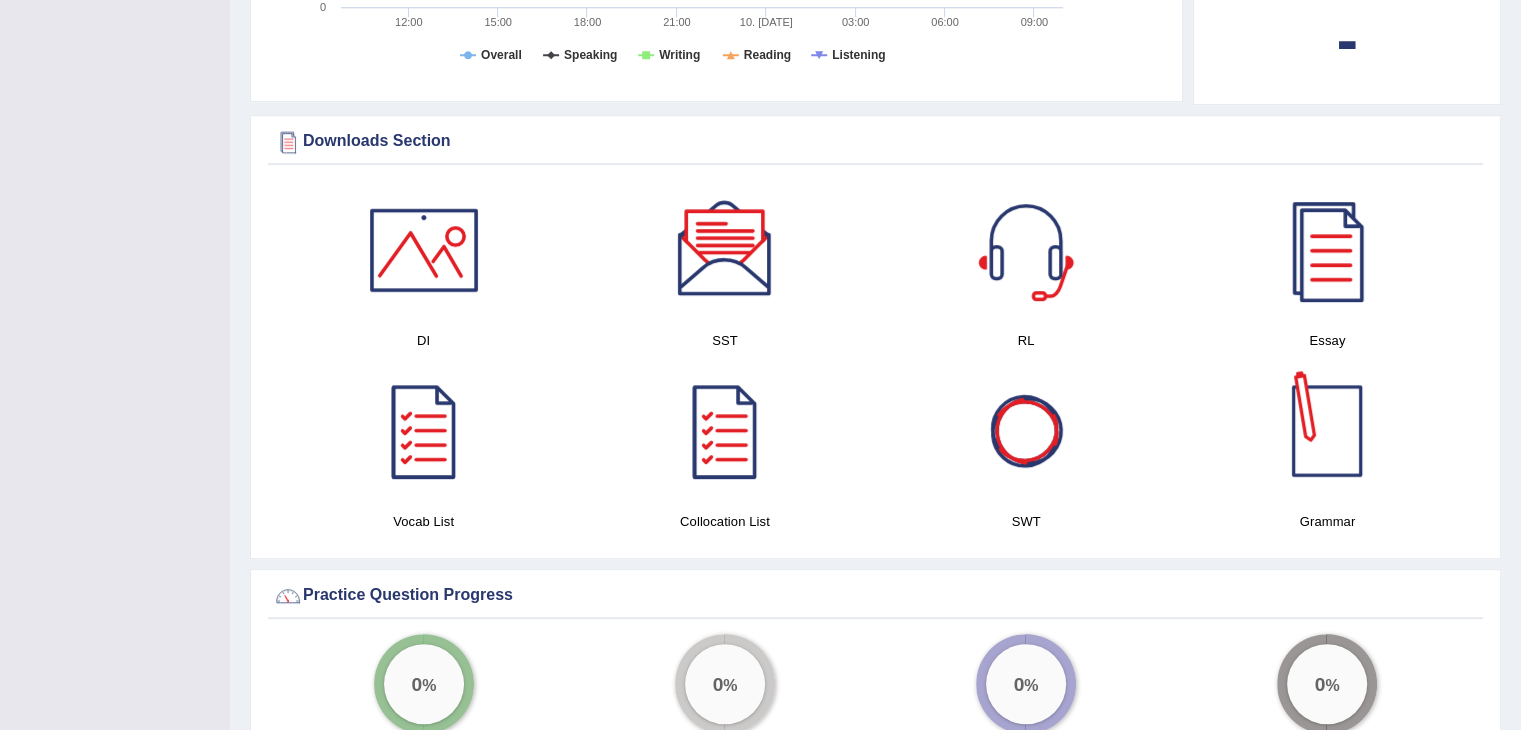 click at bounding box center (1327, 431) 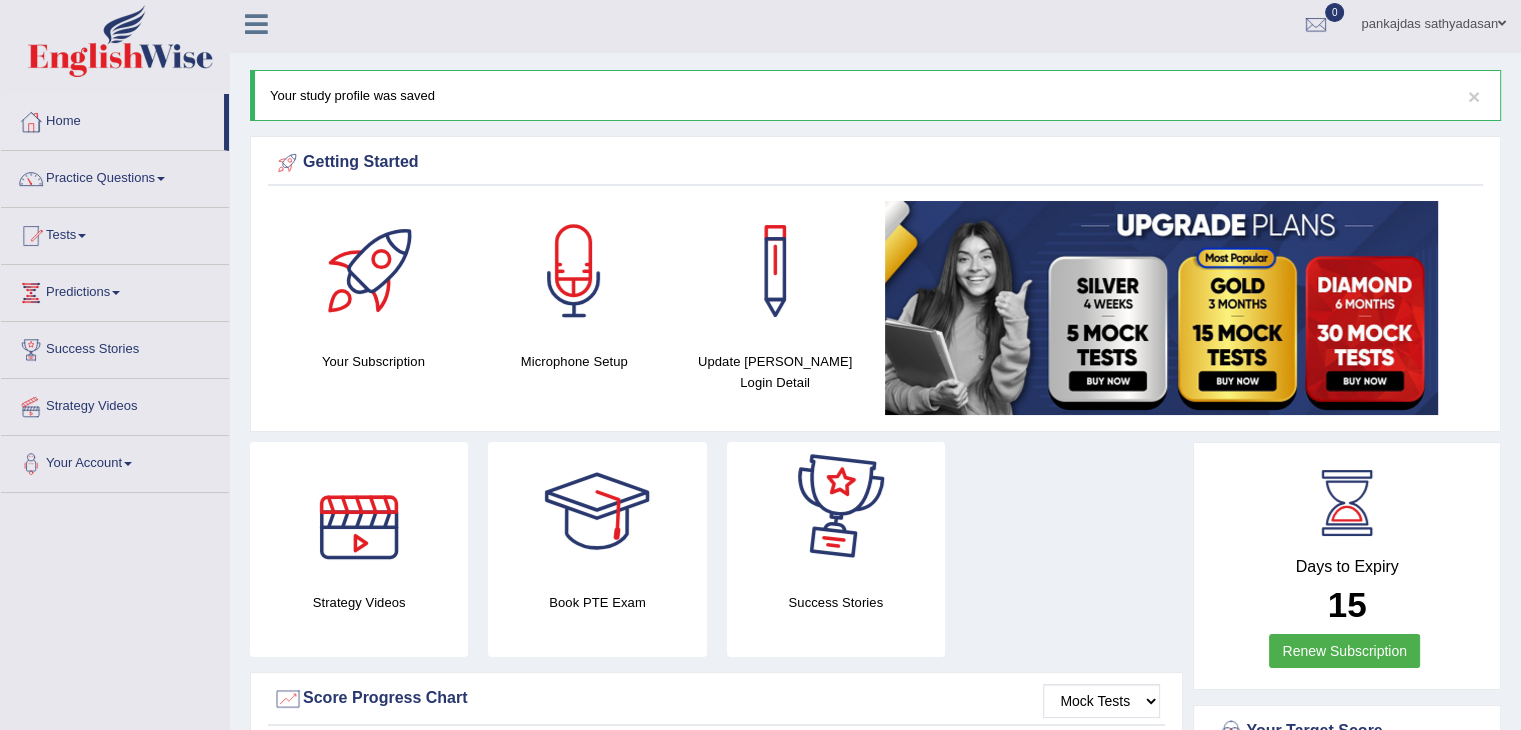 scroll, scrollTop: 0, scrollLeft: 0, axis: both 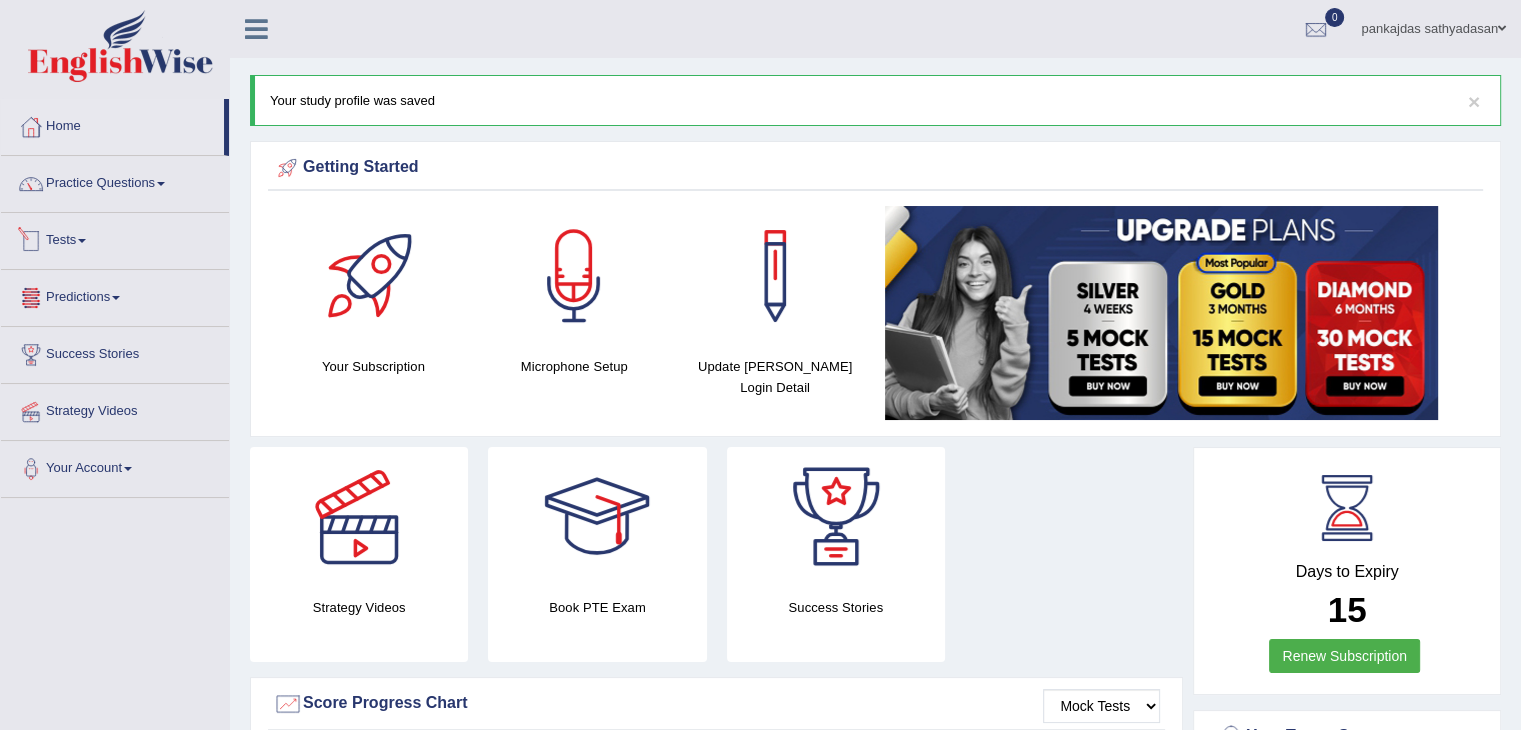 click at bounding box center [82, 241] 